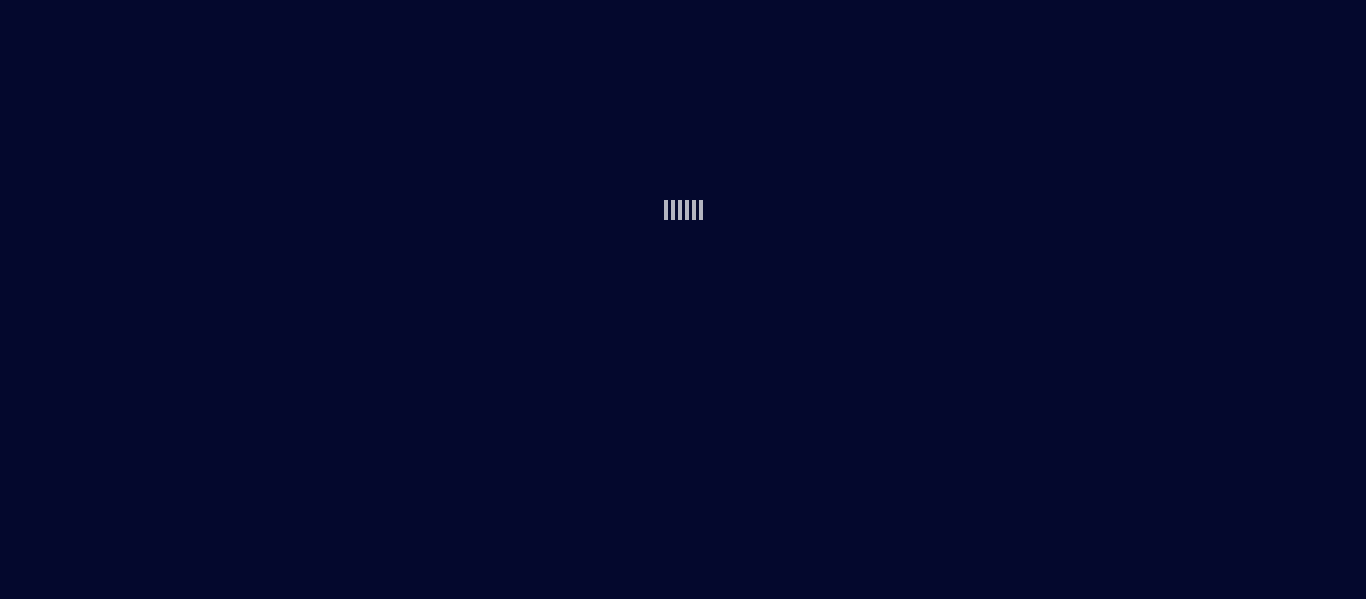 scroll, scrollTop: 0, scrollLeft: 0, axis: both 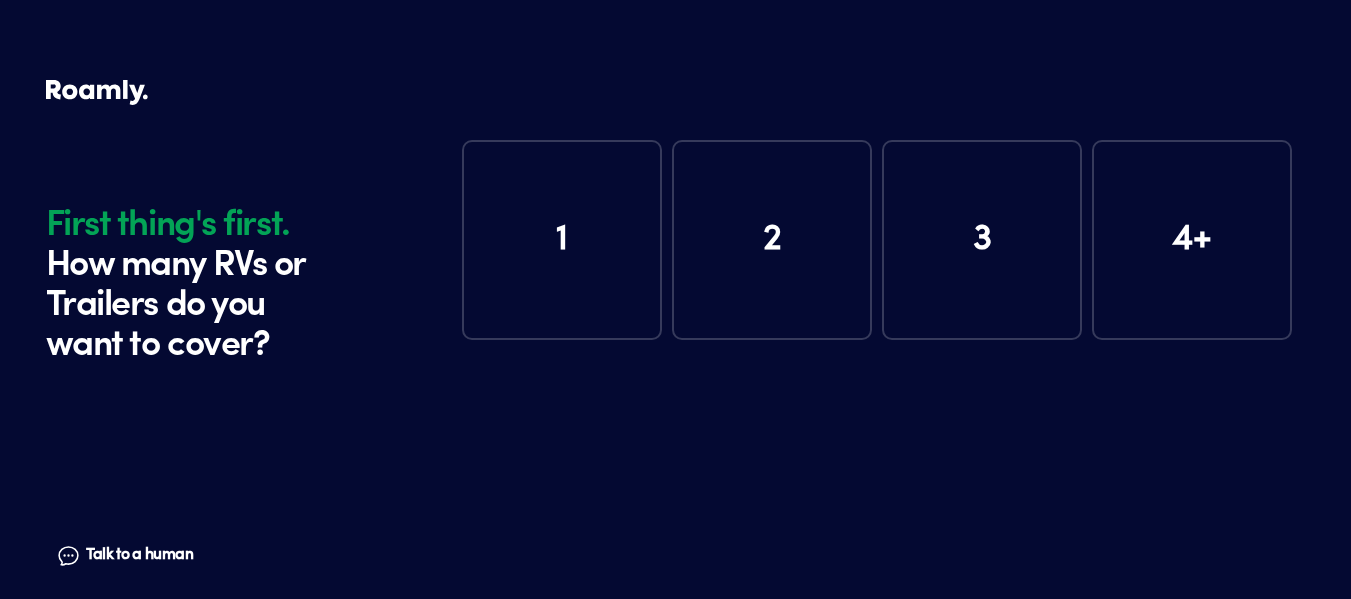 click on "1" at bounding box center (562, 240) 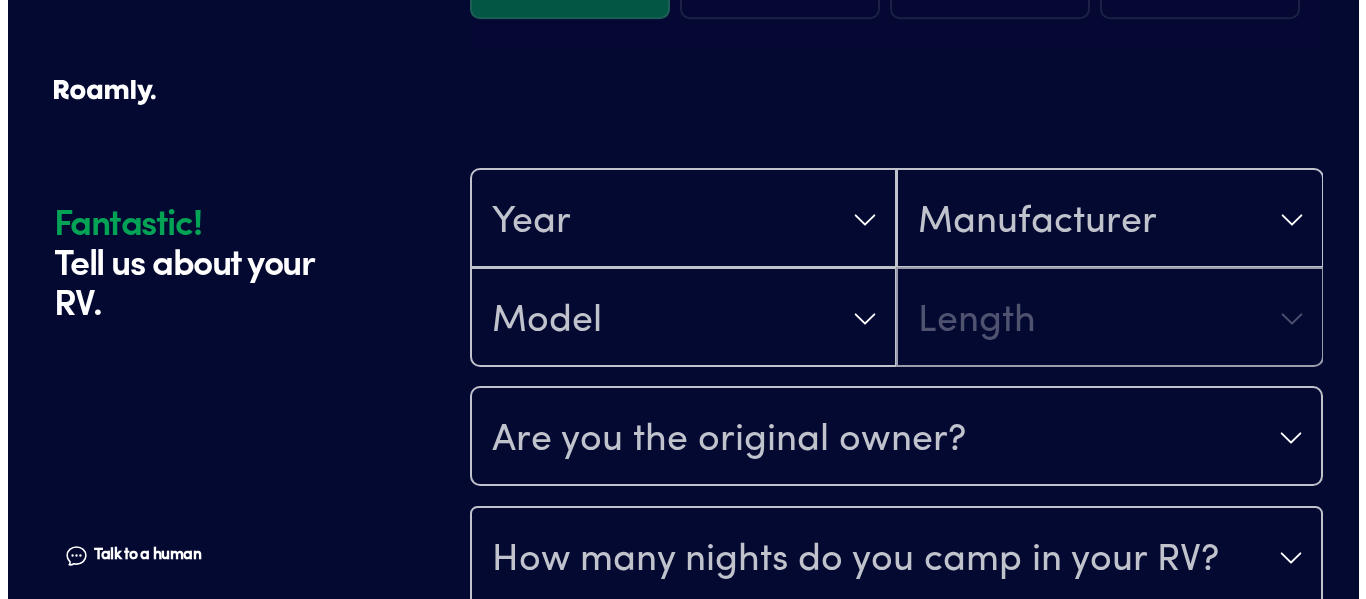 scroll, scrollTop: 390, scrollLeft: 0, axis: vertical 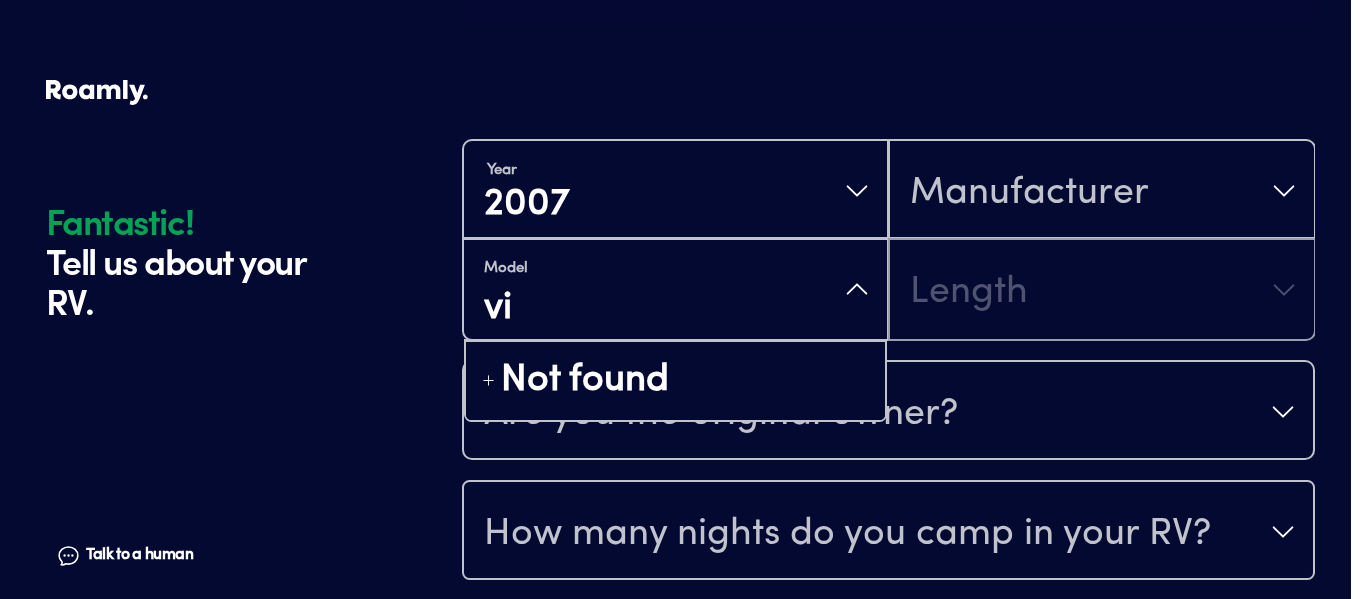 type on "v" 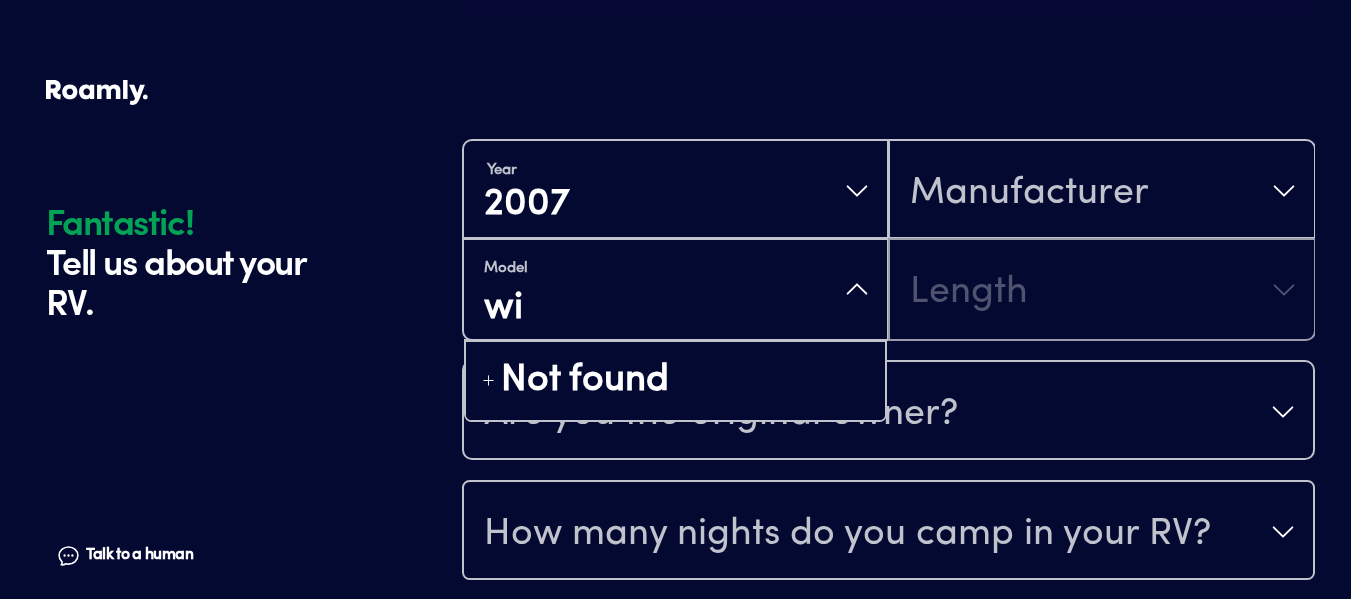 type on "w" 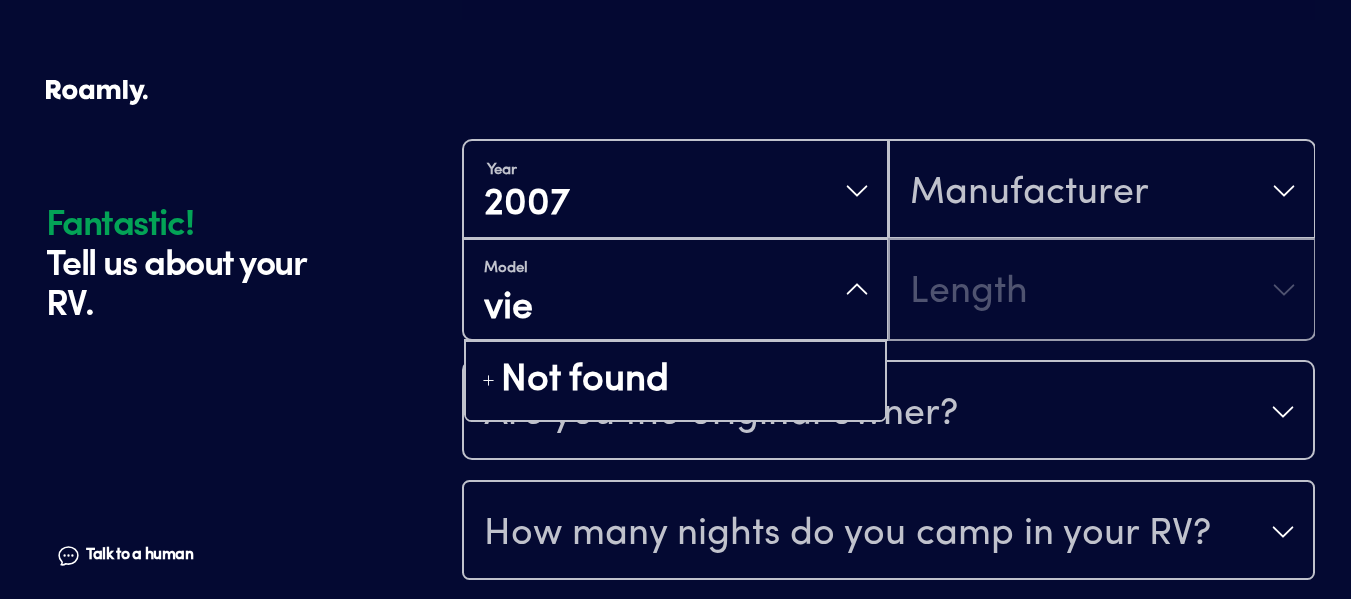 type on "view" 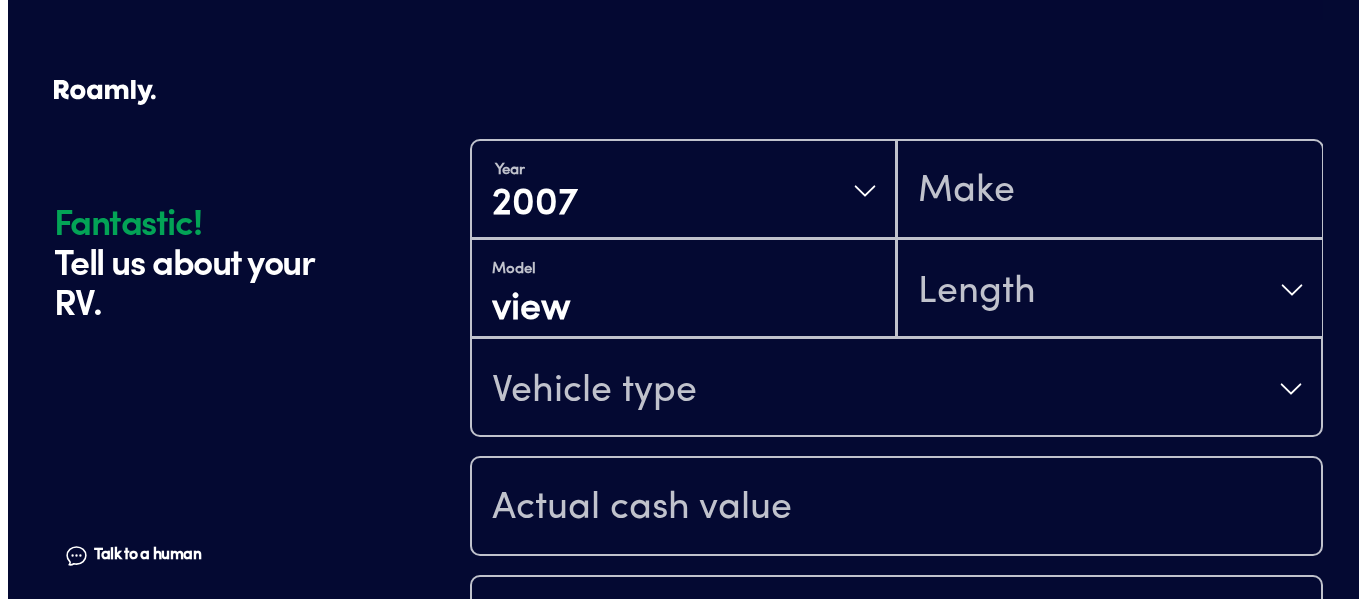 scroll, scrollTop: 3, scrollLeft: 0, axis: vertical 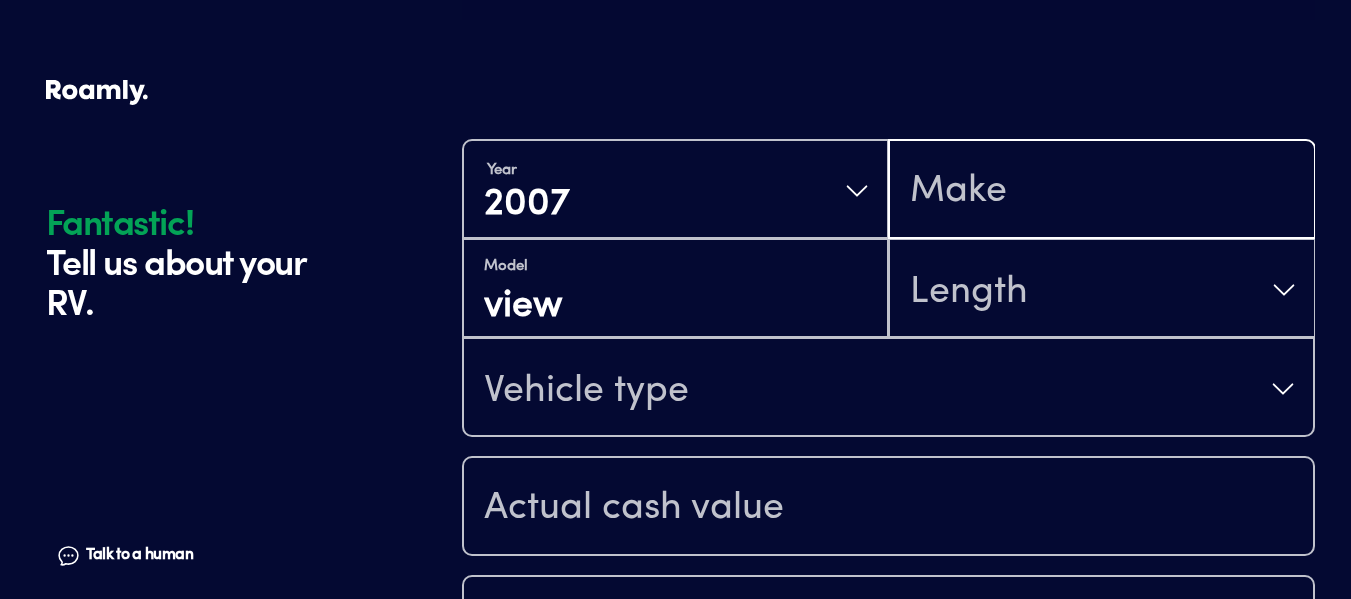 click at bounding box center [1101, 191] 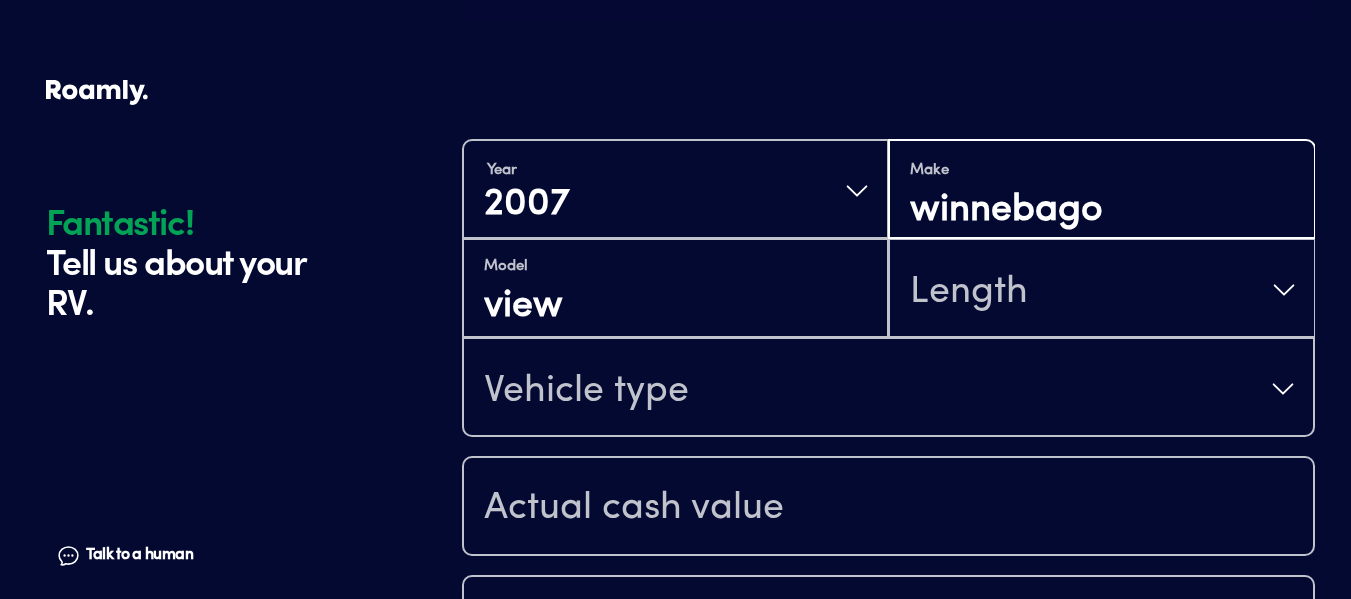 type on "winnebago" 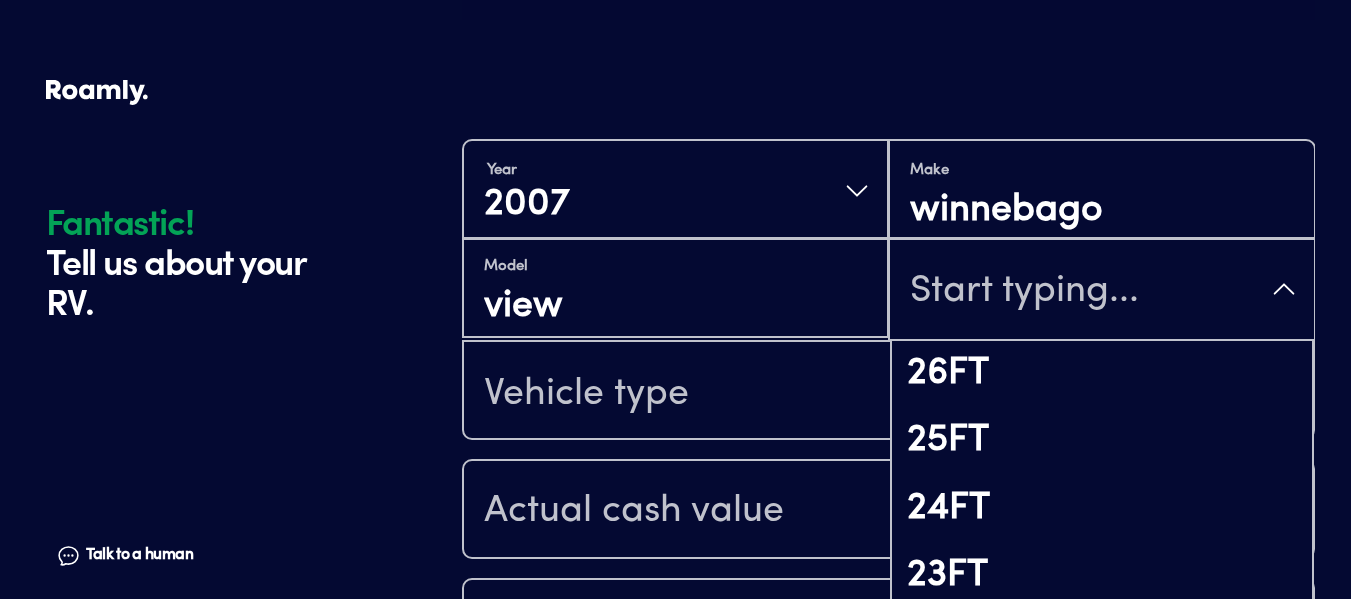 scroll, scrollTop: 1300, scrollLeft: 0, axis: vertical 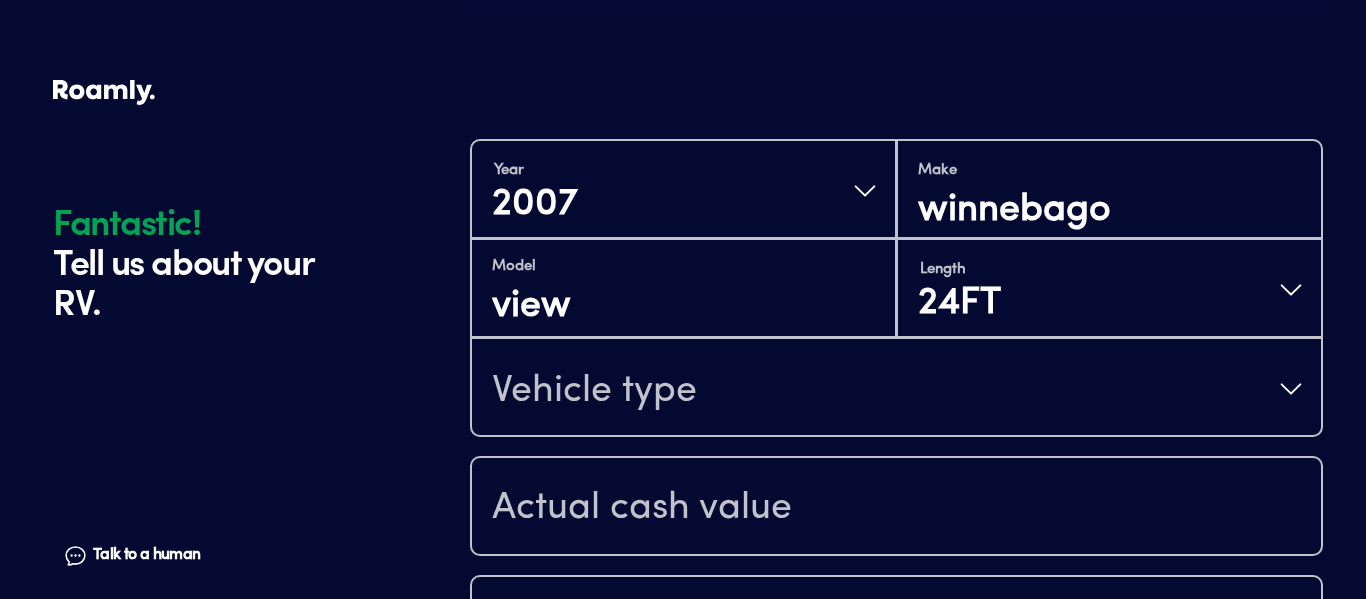 click on "Vehicle type" at bounding box center (594, 391) 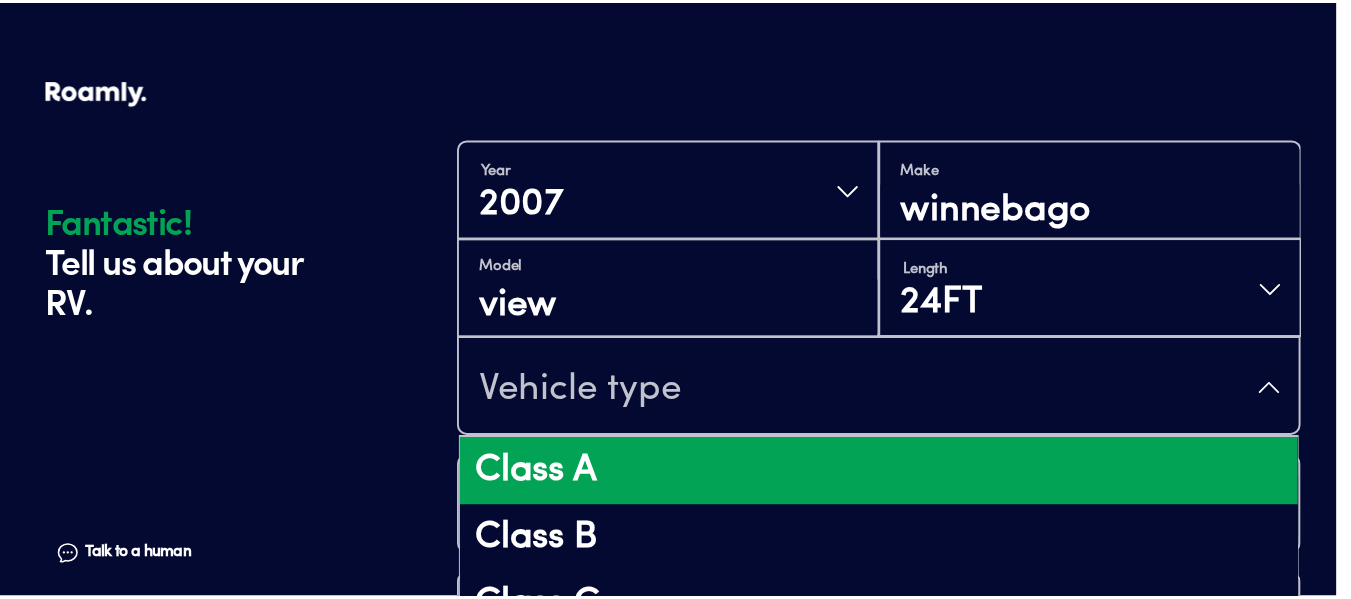 scroll, scrollTop: 100, scrollLeft: 0, axis: vertical 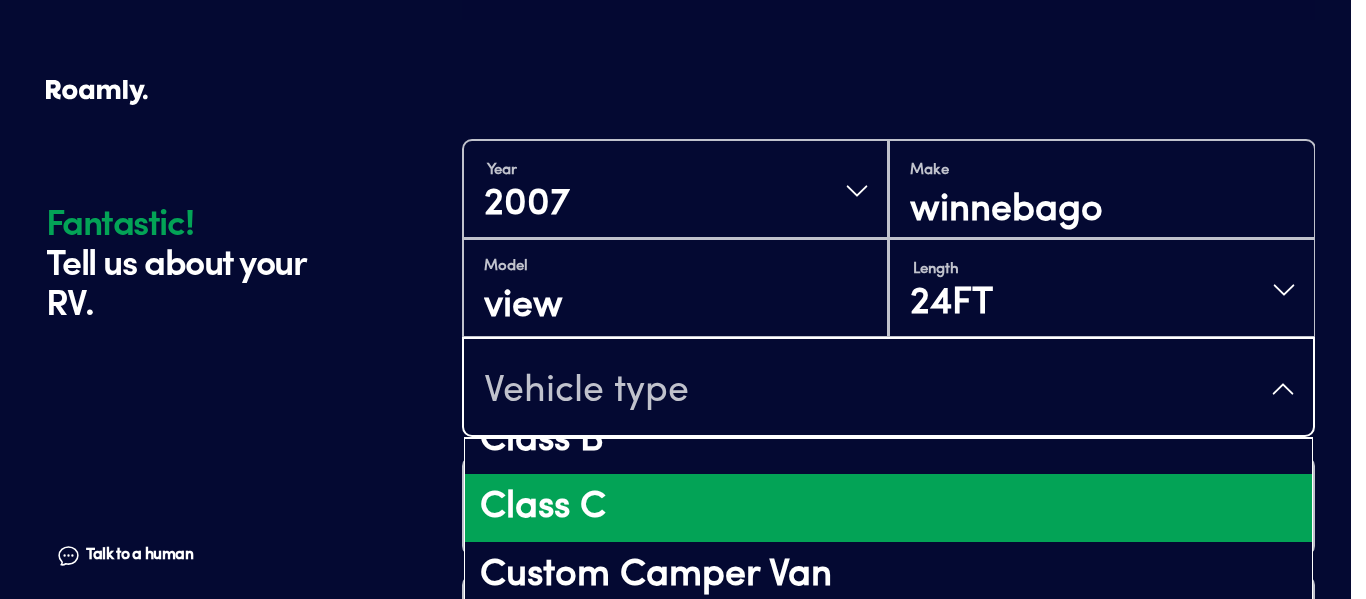 click on "Class C" at bounding box center (888, 508) 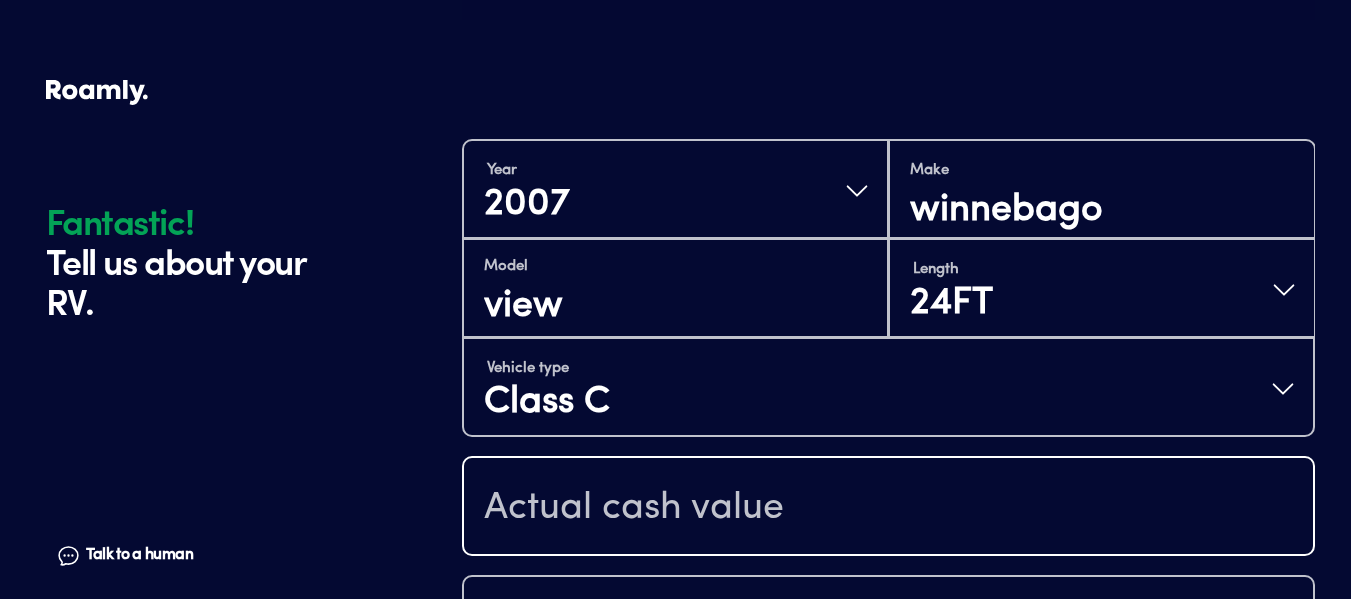 click at bounding box center (888, 508) 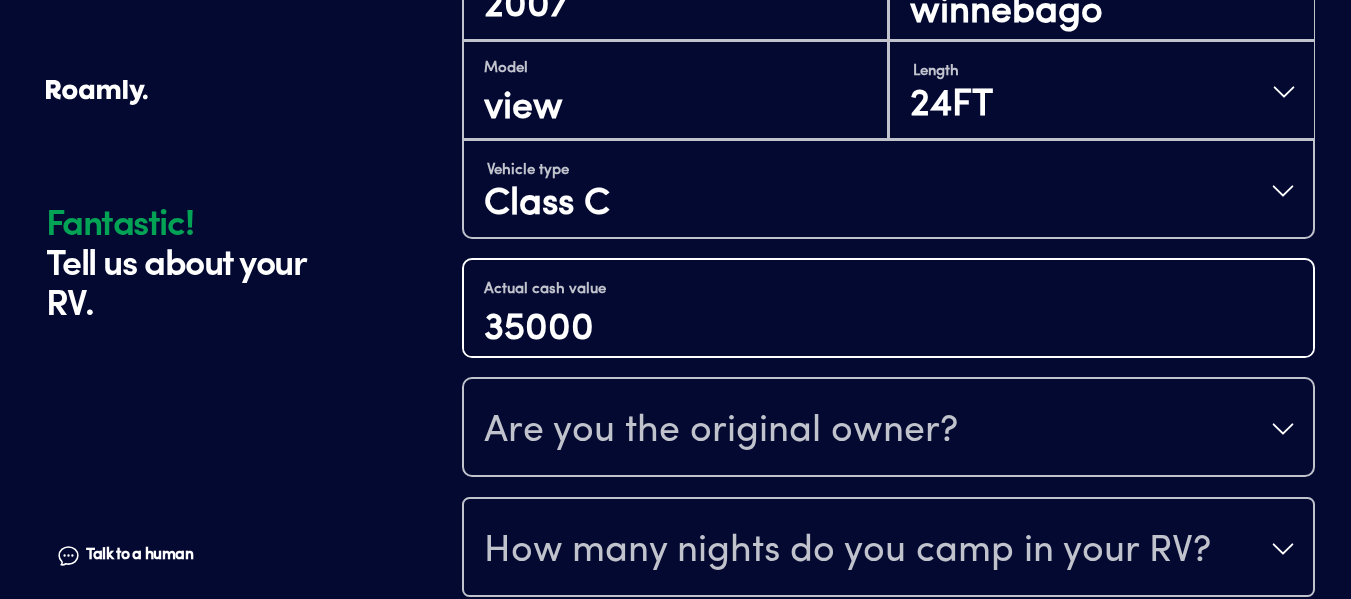 scroll, scrollTop: 590, scrollLeft: 0, axis: vertical 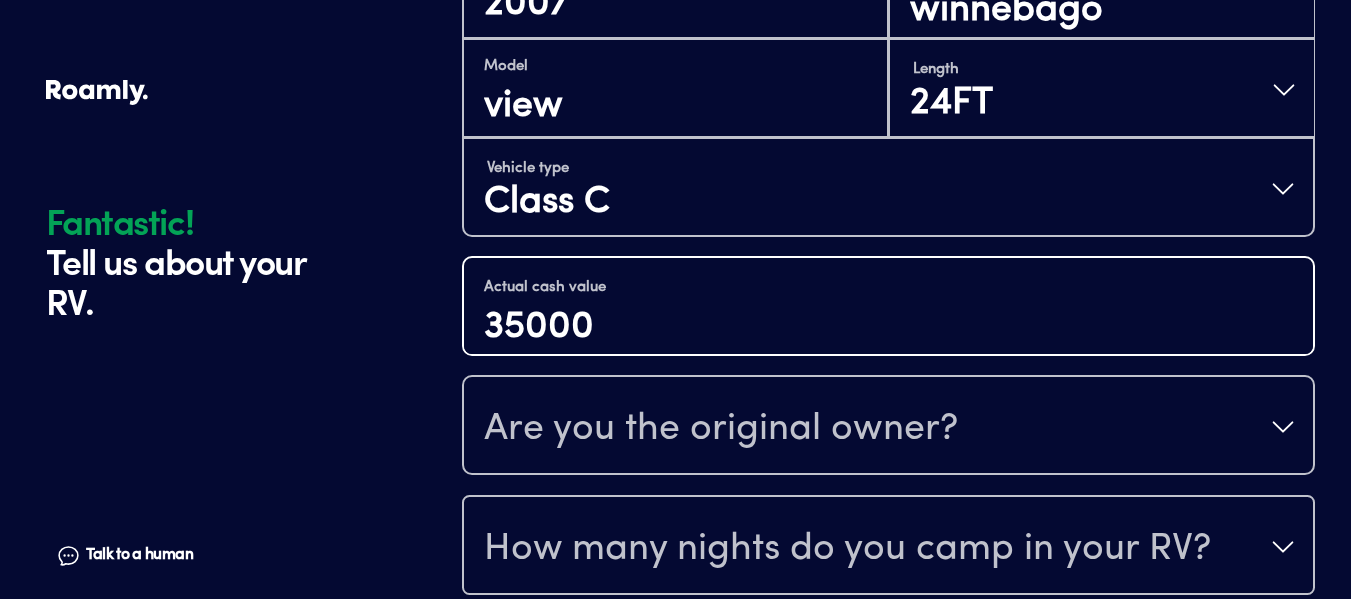 click on "35000" at bounding box center (888, 328) 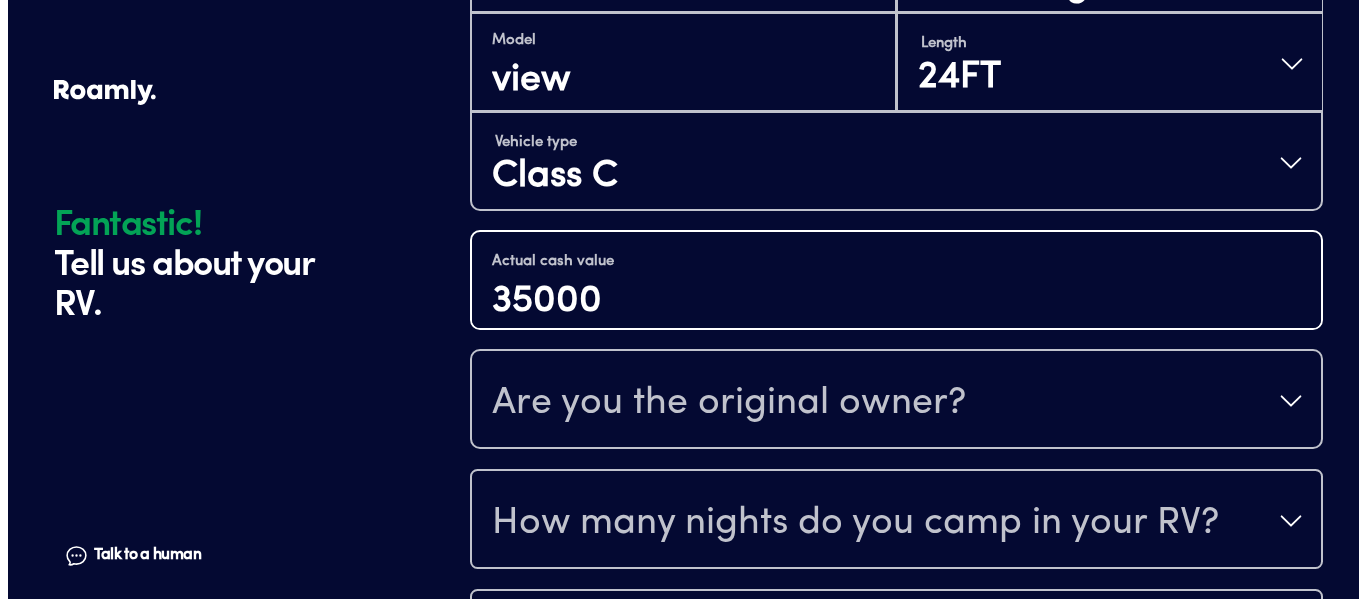 scroll, scrollTop: 690, scrollLeft: 0, axis: vertical 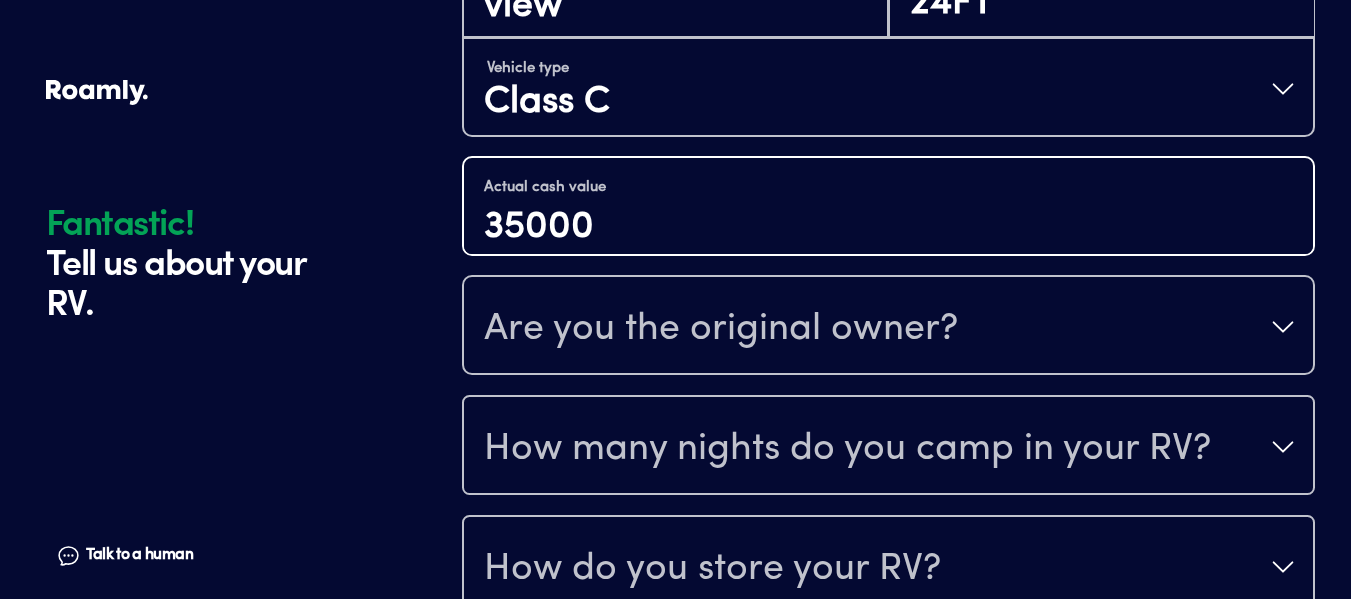 type on "35000" 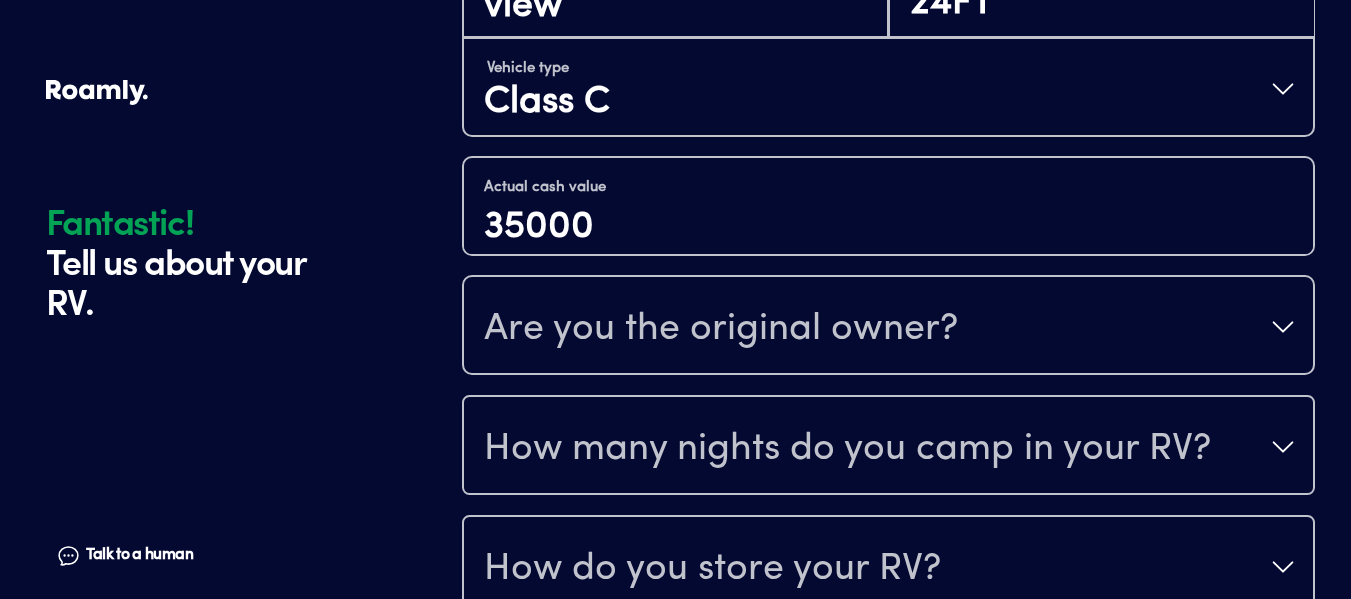 click on "Are you the original owner?" at bounding box center (721, 329) 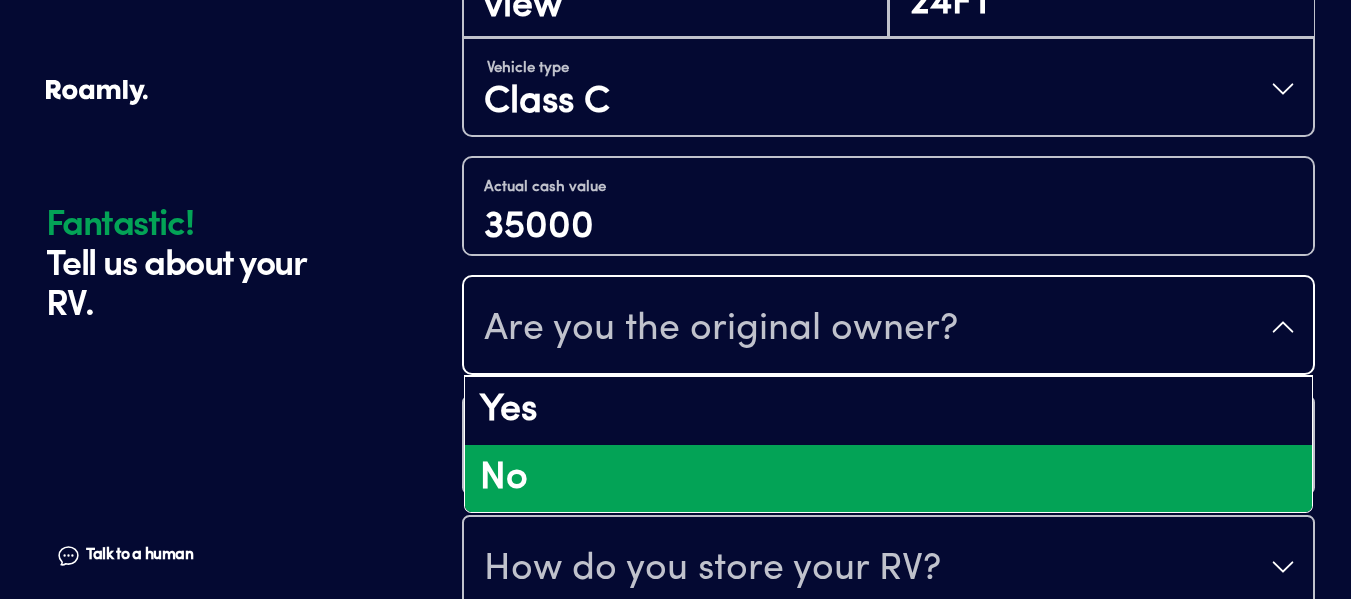 click on "No" at bounding box center [888, 479] 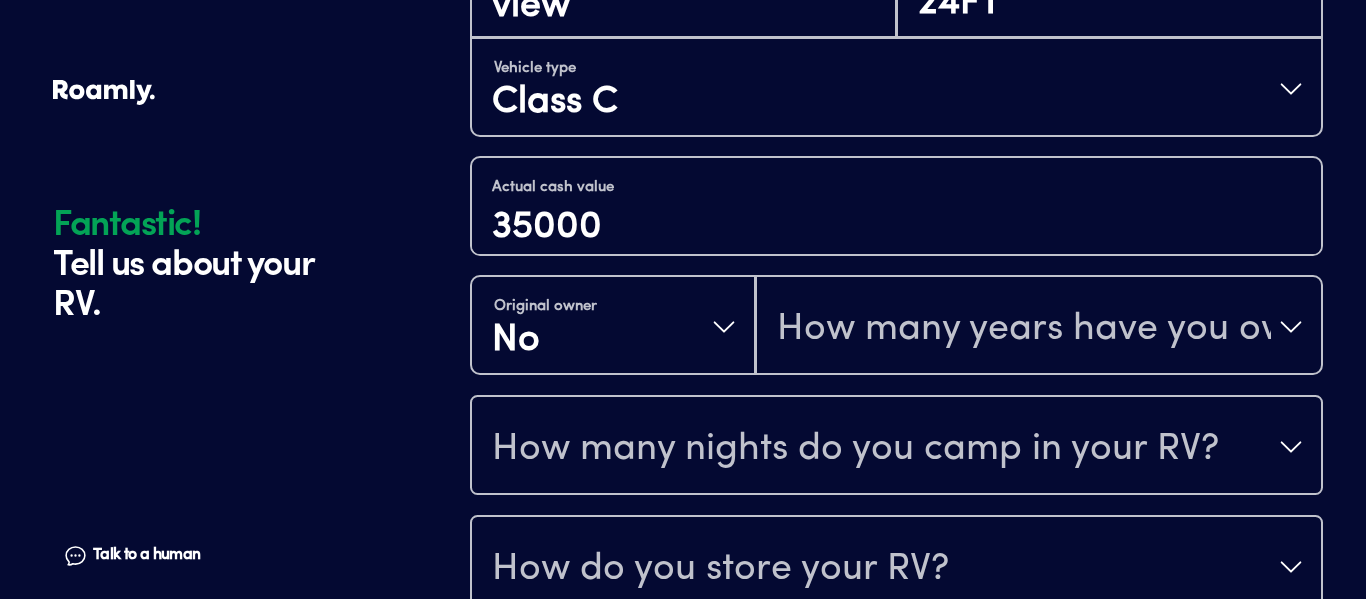 click on "How many nights do you camp in your RV?" at bounding box center [855, 449] 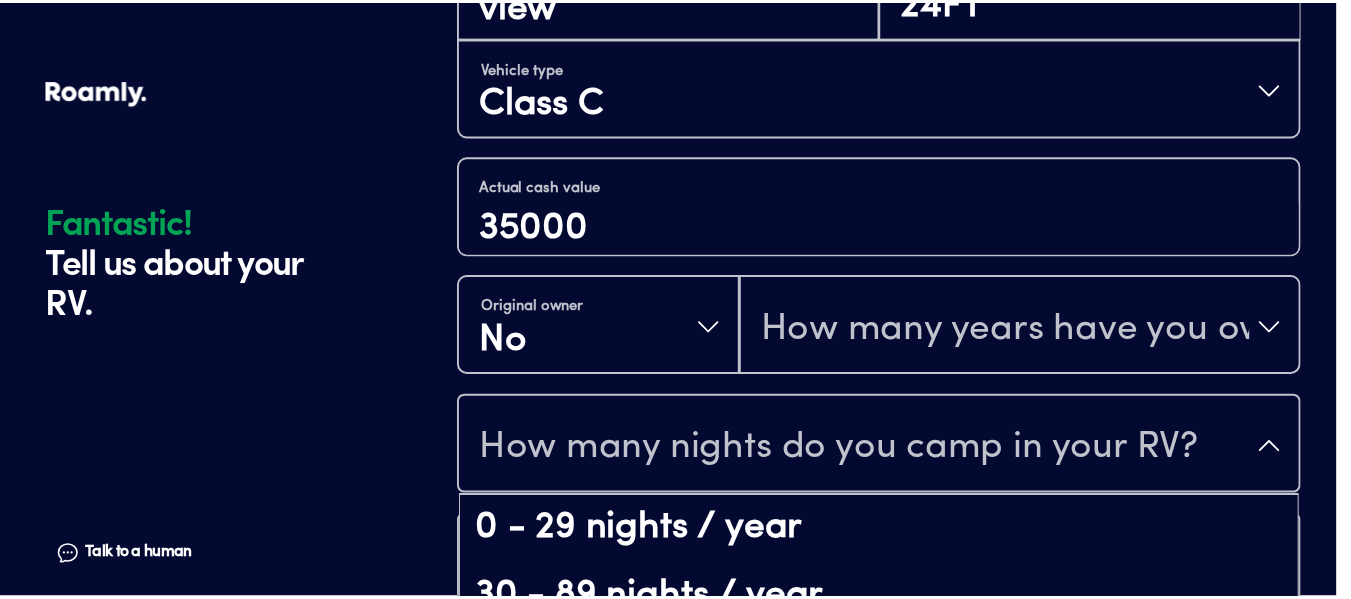 scroll, scrollTop: 41, scrollLeft: 0, axis: vertical 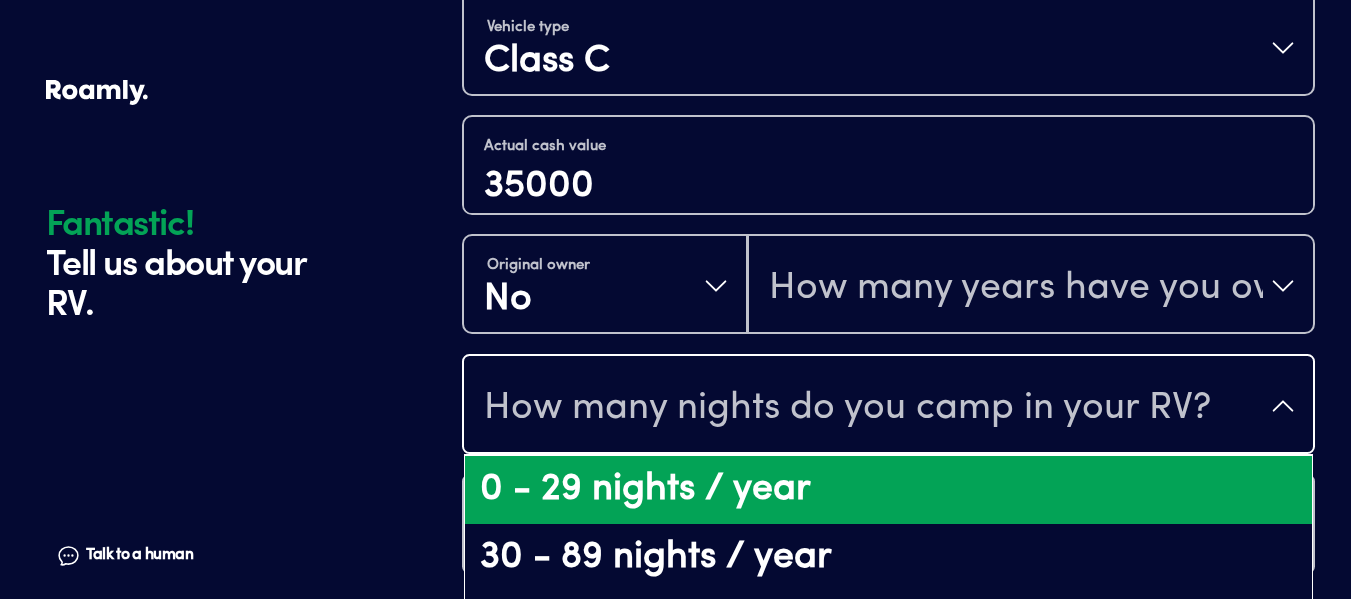 click on "0 - 29 nights / year" at bounding box center (888, 490) 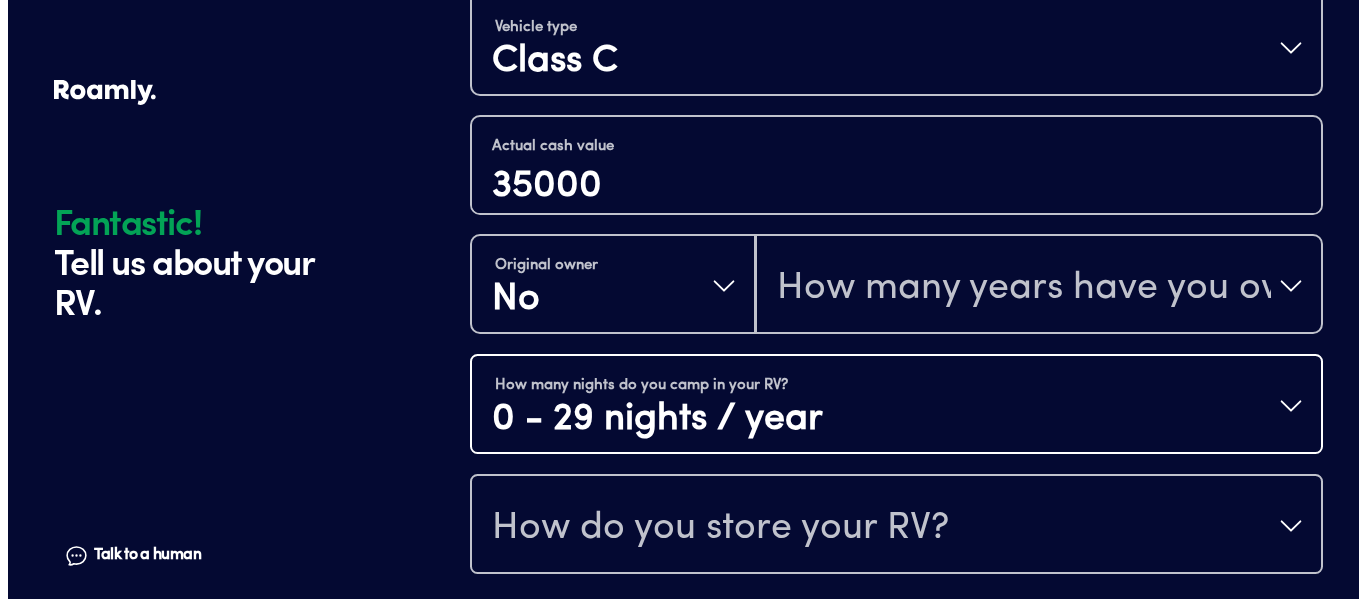 scroll, scrollTop: 0, scrollLeft: 0, axis: both 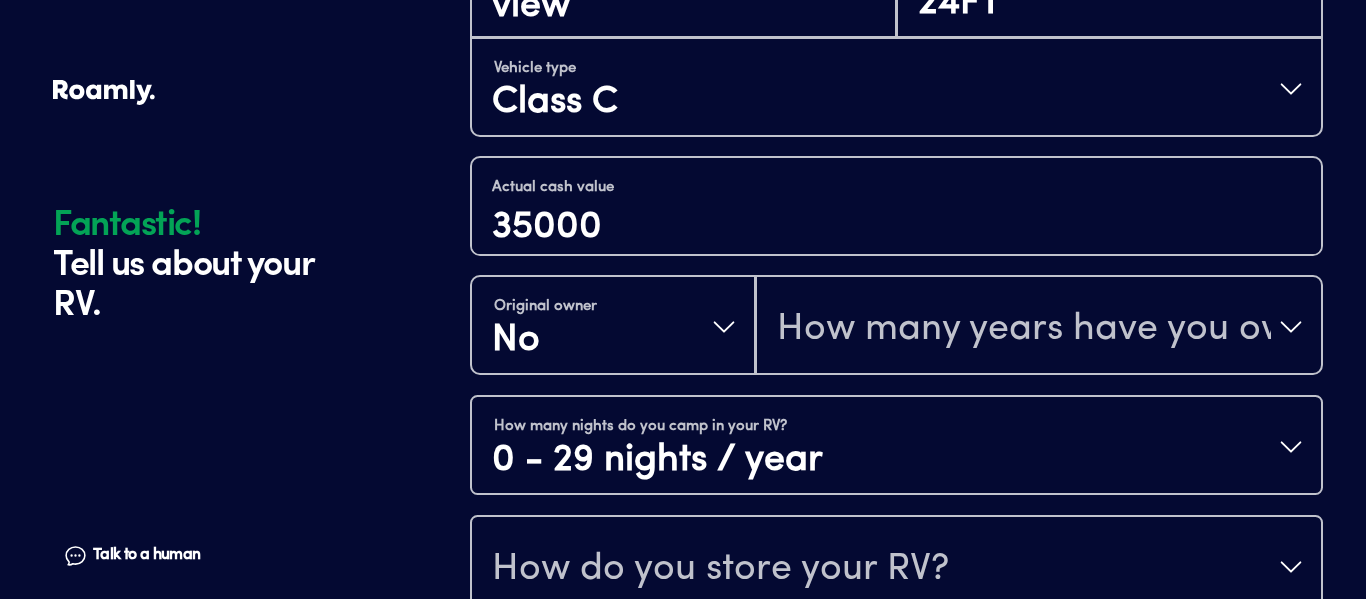 click on "How do you store your RV?" at bounding box center [720, 569] 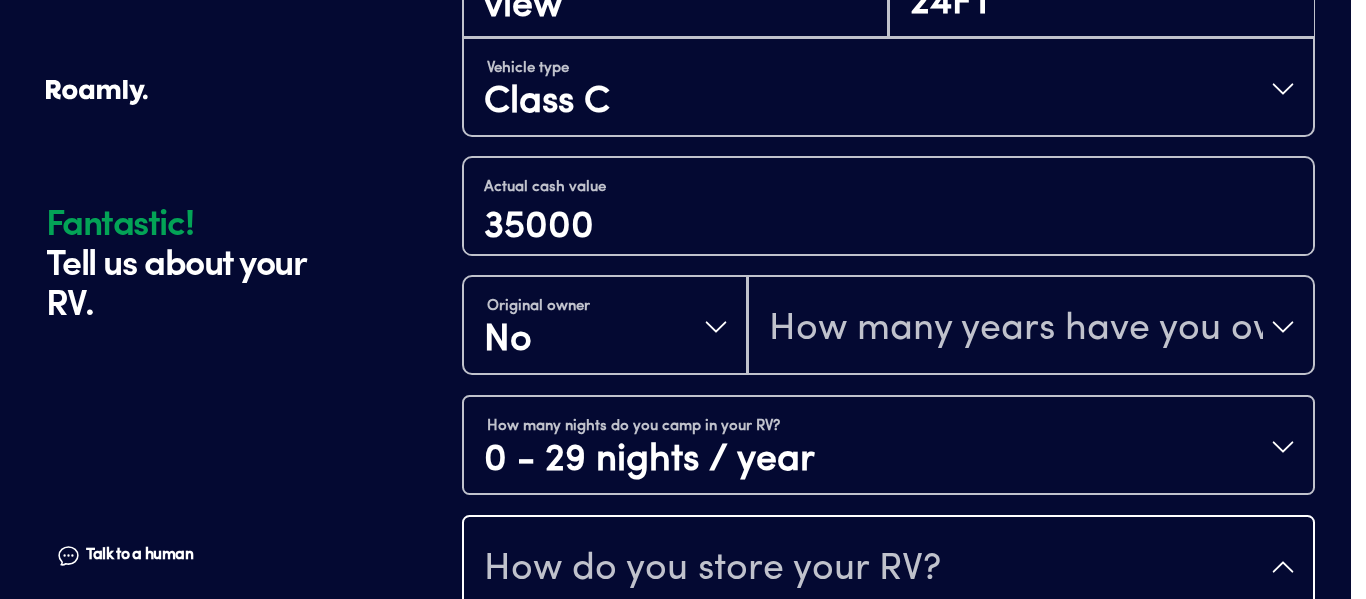 click on "How do you store your RV?" at bounding box center (712, 569) 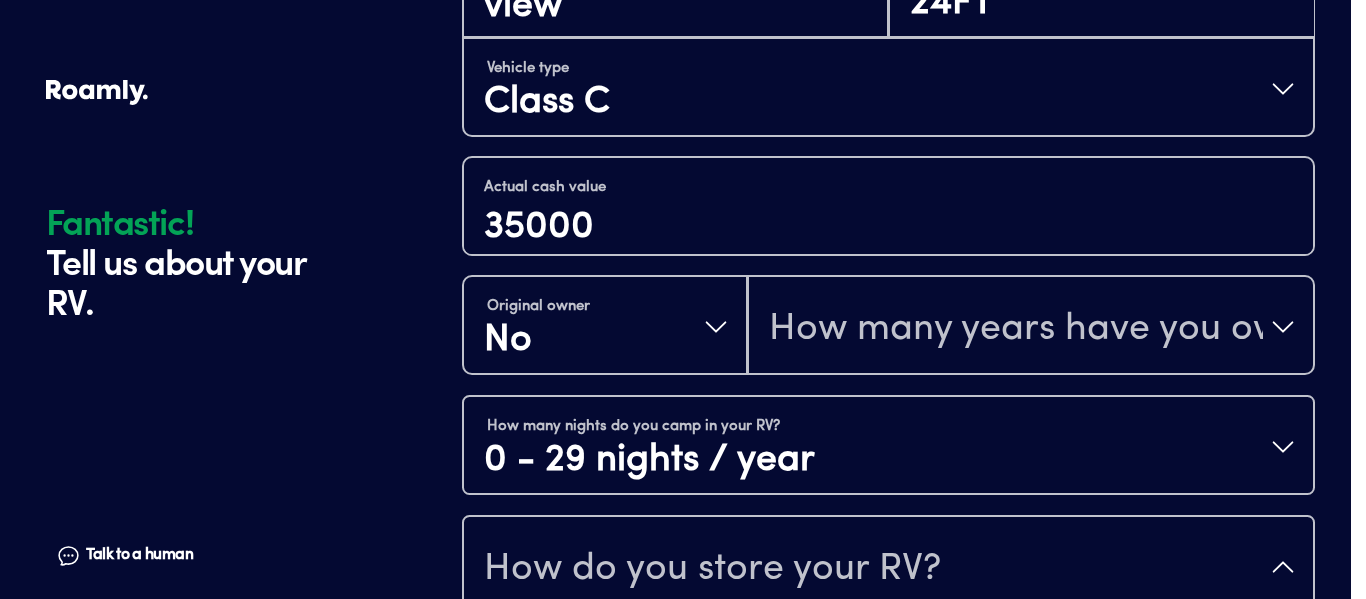 click on "How do you store your RV?" at bounding box center [888, 567] 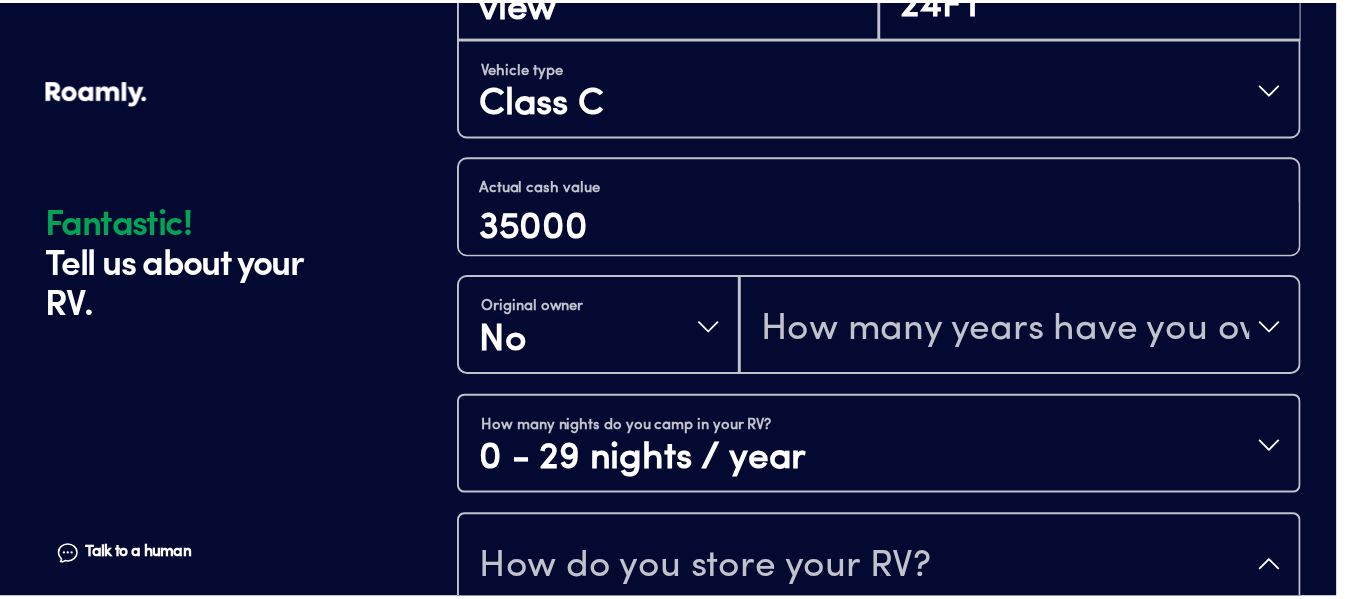 scroll, scrollTop: 26, scrollLeft: 0, axis: vertical 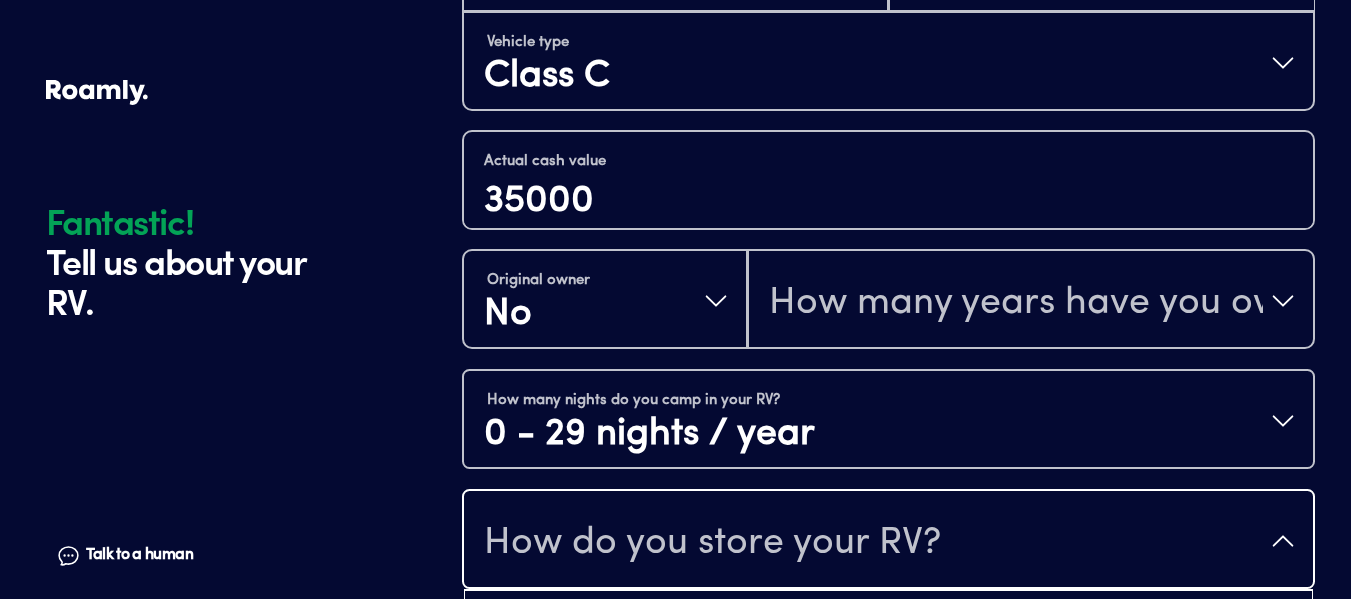 click on "Fantastic! Tell us about your RV. Talk to a human Chat 1 2 3 4+ Edit How many RVs or Trailers do you want to cover? Fantastic! Tell us about your RV. Talk to a human Chat Year [DATE] Make winnebago Model view Length 24FT Vehicle type Class C Actual cash value 35000 Original owner No How many years have you owned it? How many nights do you camp in your RV? 0 - 29 nights / year How do you store your RV? Covered Open lot Enclosed Yes No Does this RV have a salvage title? Please fill out all fields" at bounding box center [676, 57] 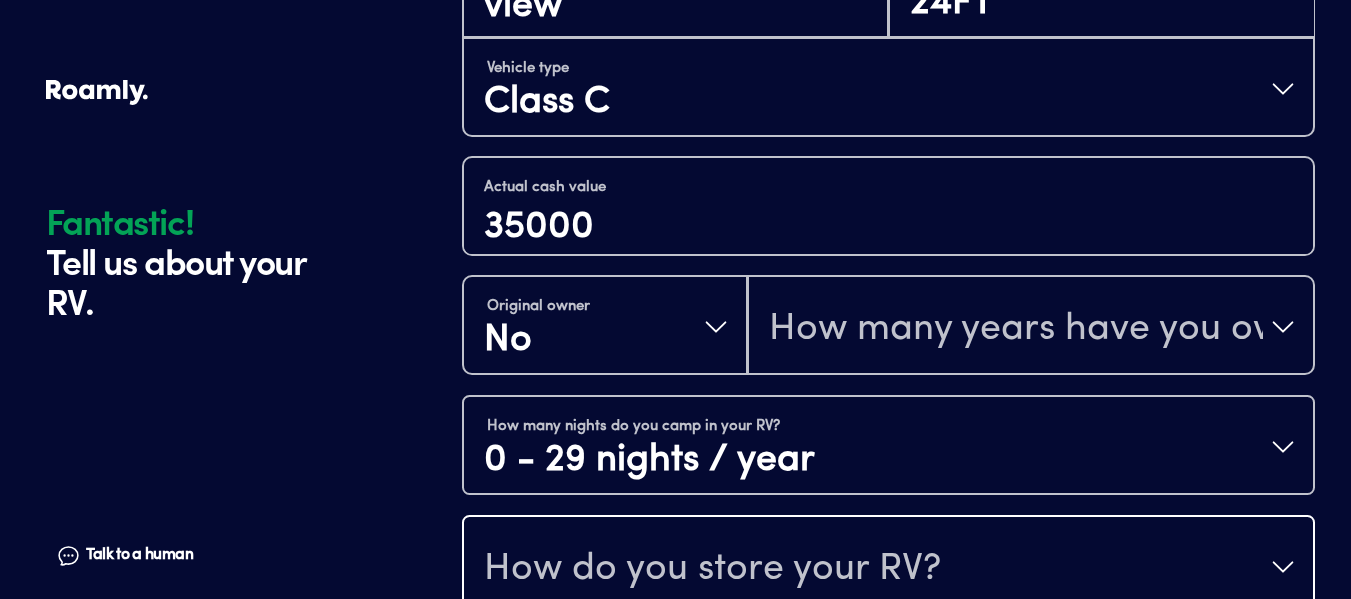 scroll, scrollTop: 0, scrollLeft: 0, axis: both 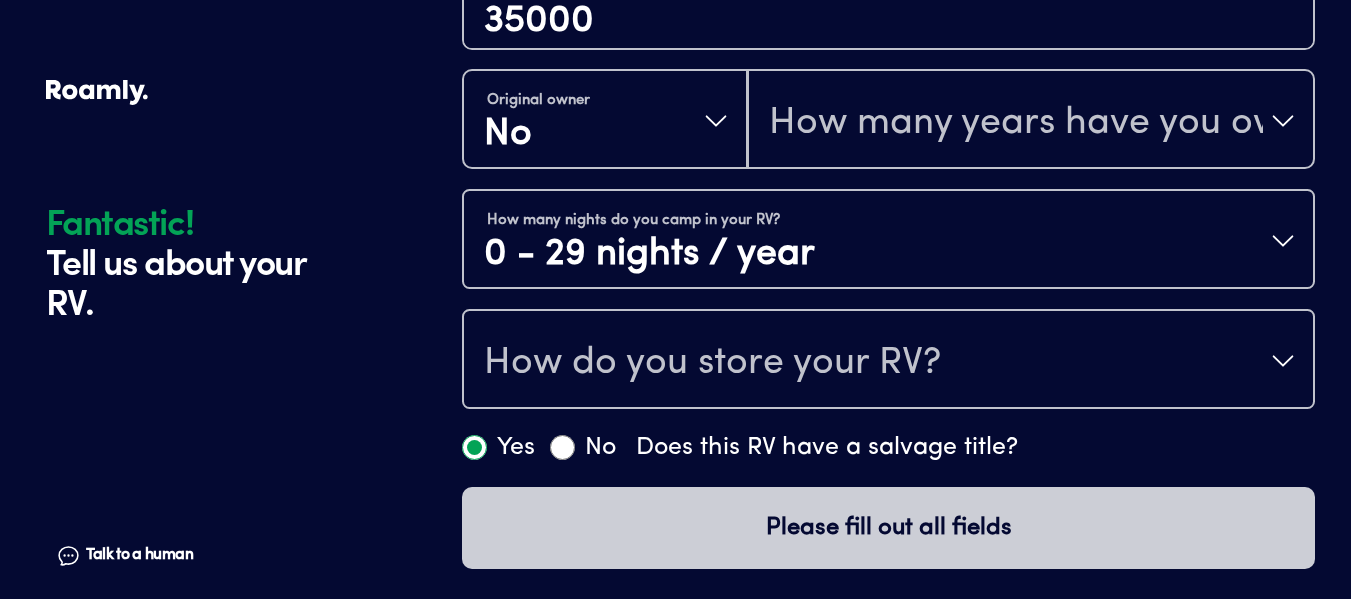 click on "How do you store your RV?" at bounding box center (712, 363) 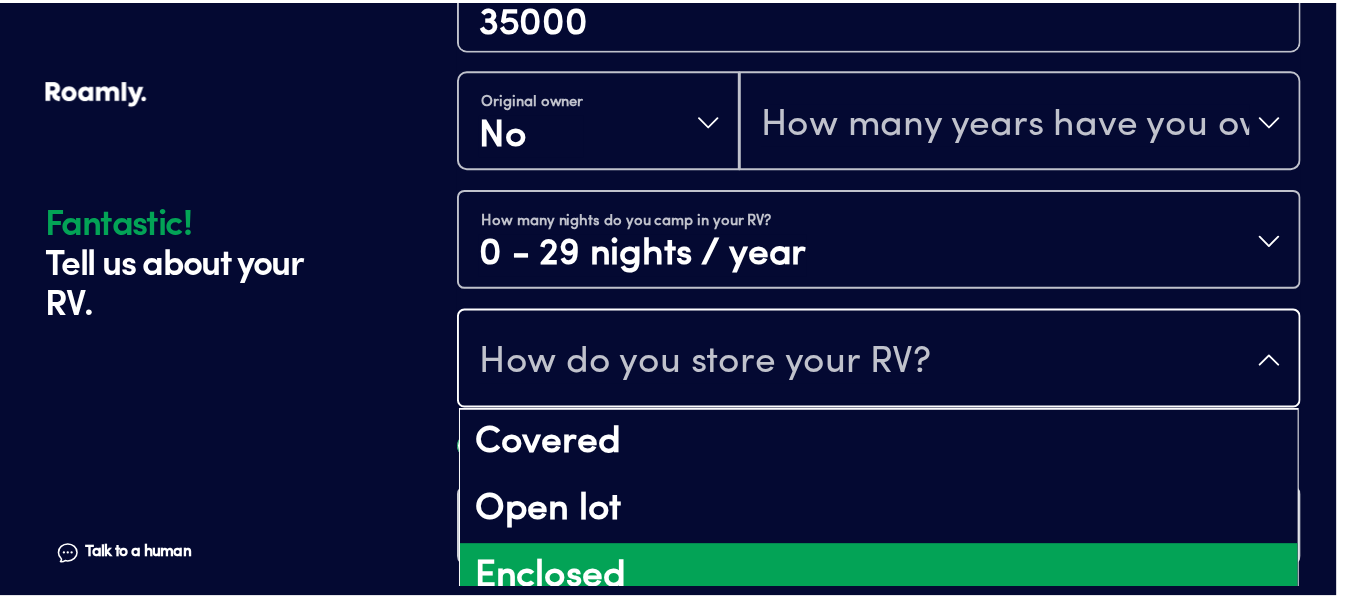 scroll, scrollTop: 0, scrollLeft: 0, axis: both 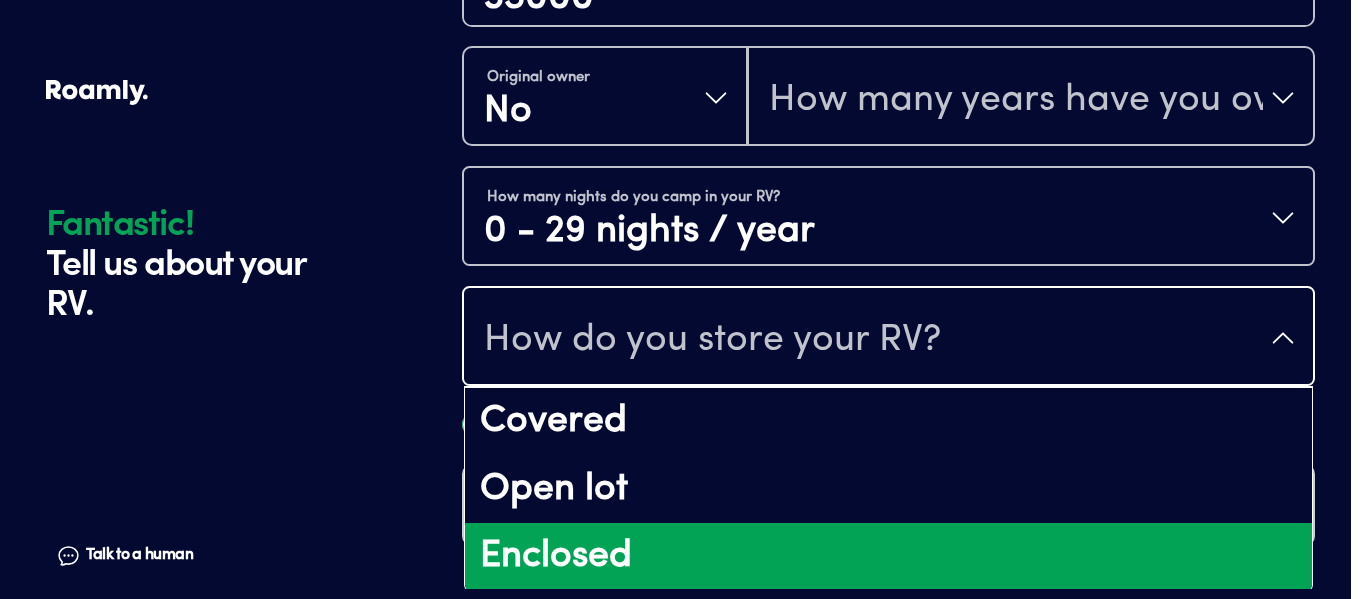 click on "Enclosed" at bounding box center [888, 557] 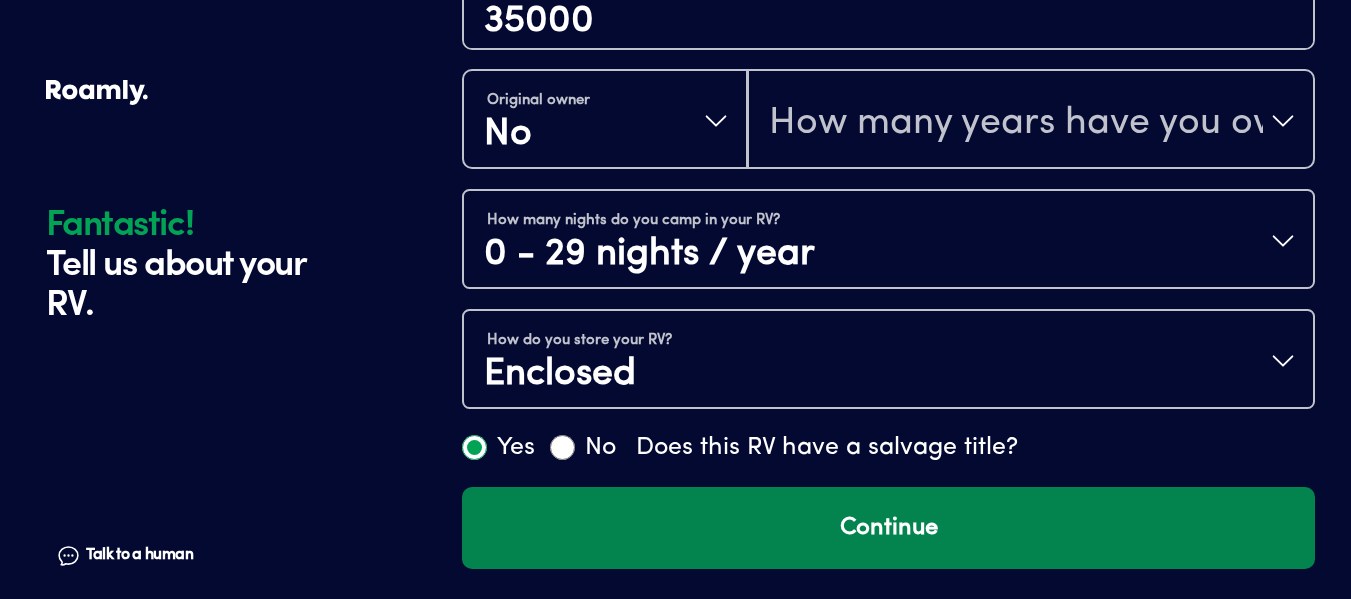 click on "Continue" at bounding box center [888, 528] 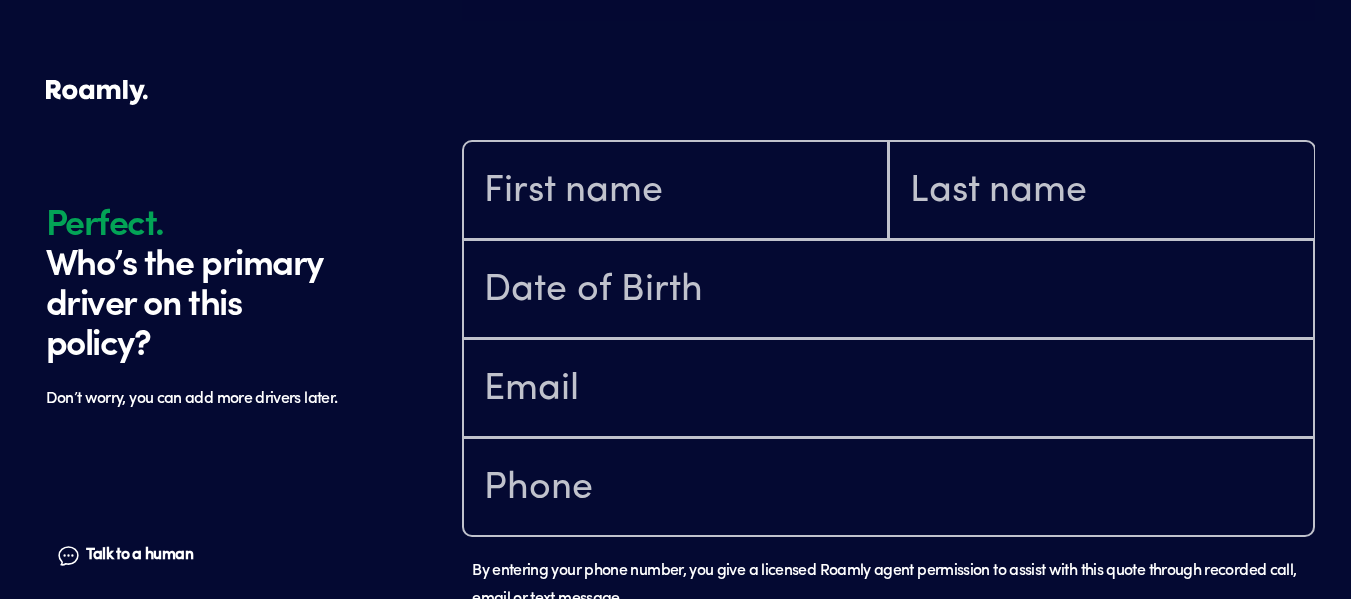 scroll, scrollTop: 1403, scrollLeft: 0, axis: vertical 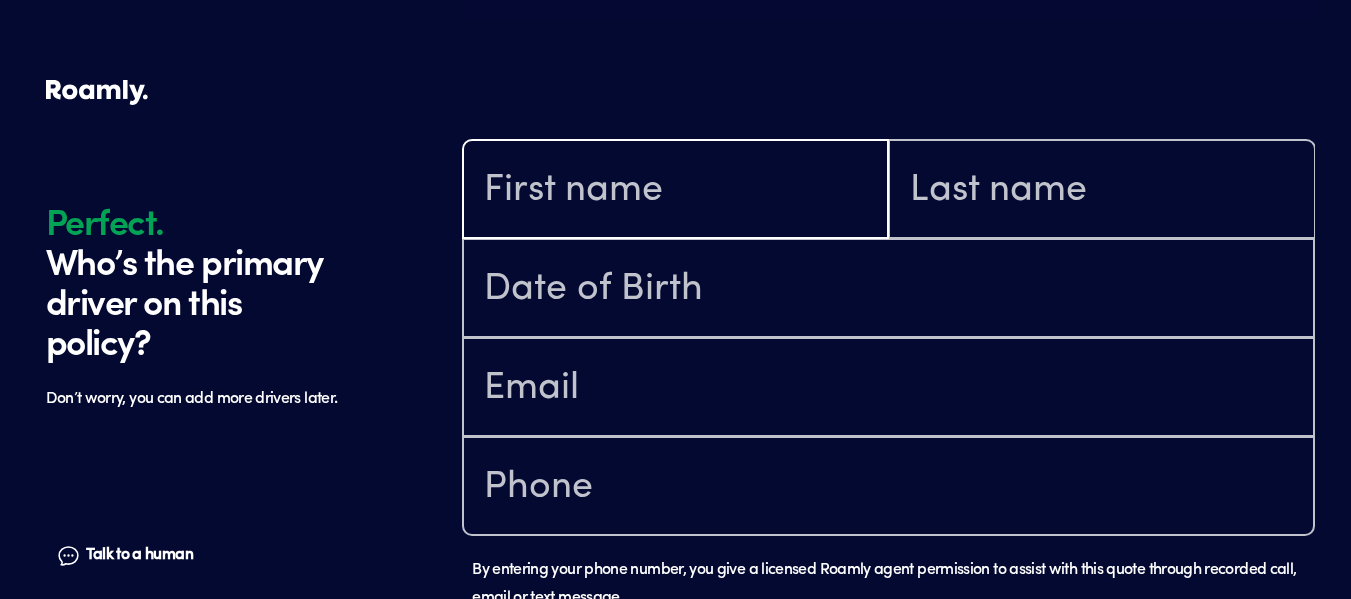 click at bounding box center [675, 191] 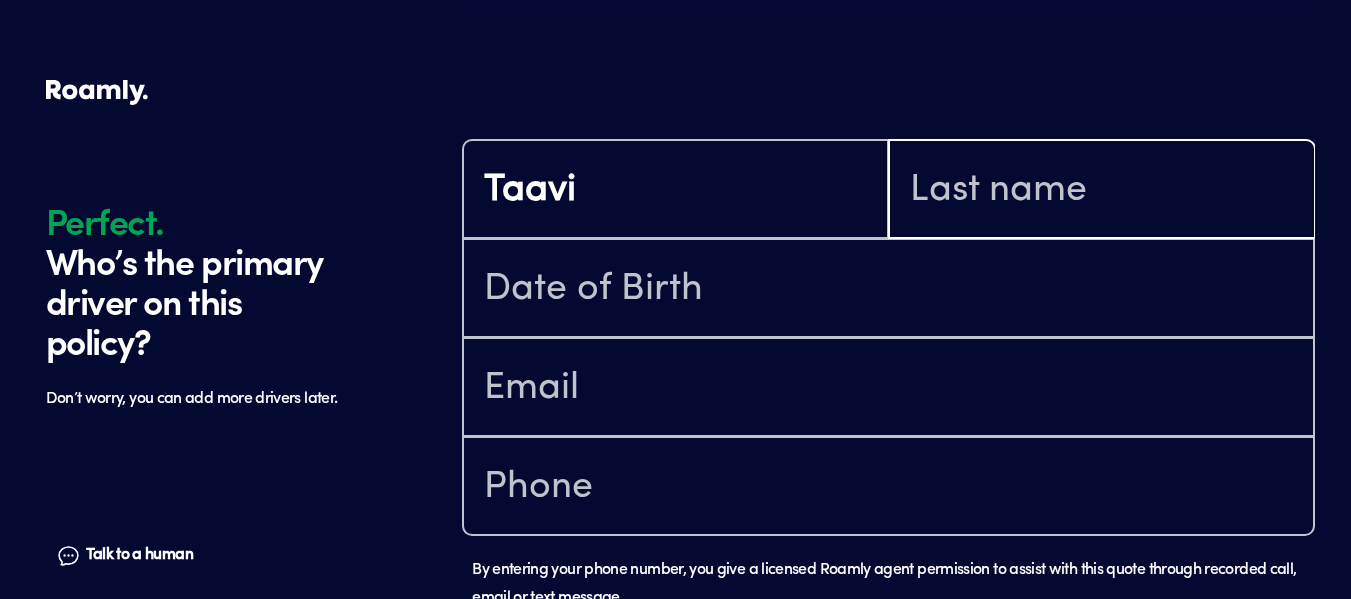 type on "[PERSON_NAME]" 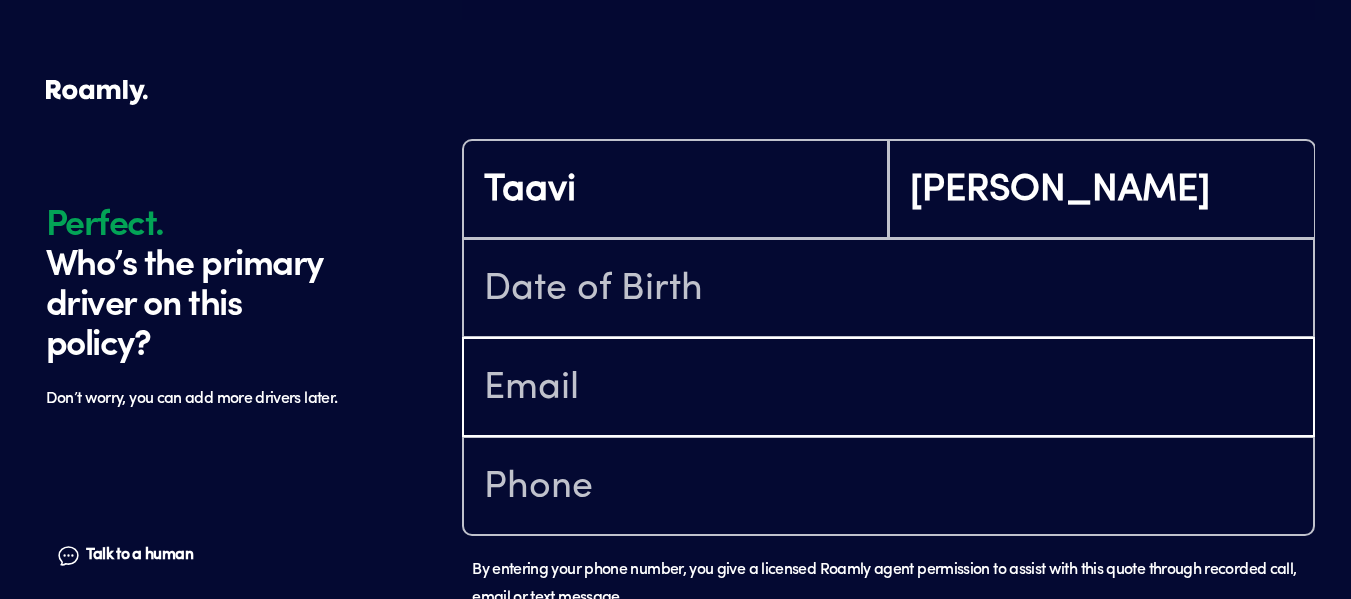 type on "[EMAIL_ADDRESS][DOMAIN_NAME]" 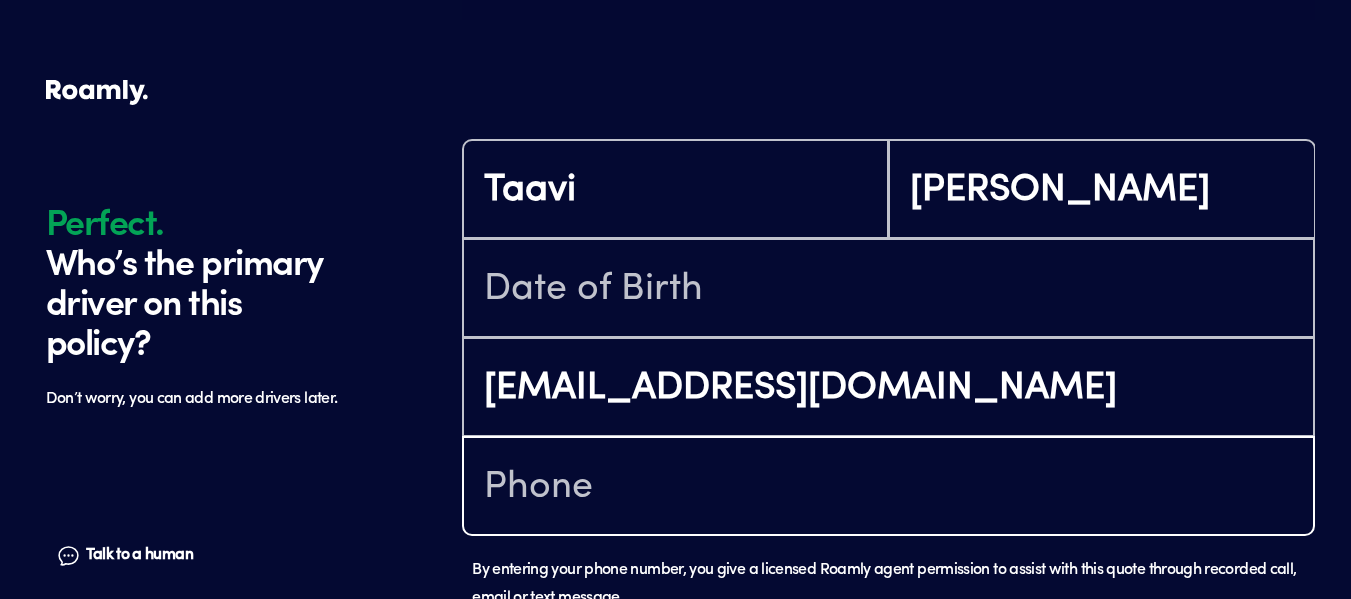 type on "[PHONE_NUMBER]" 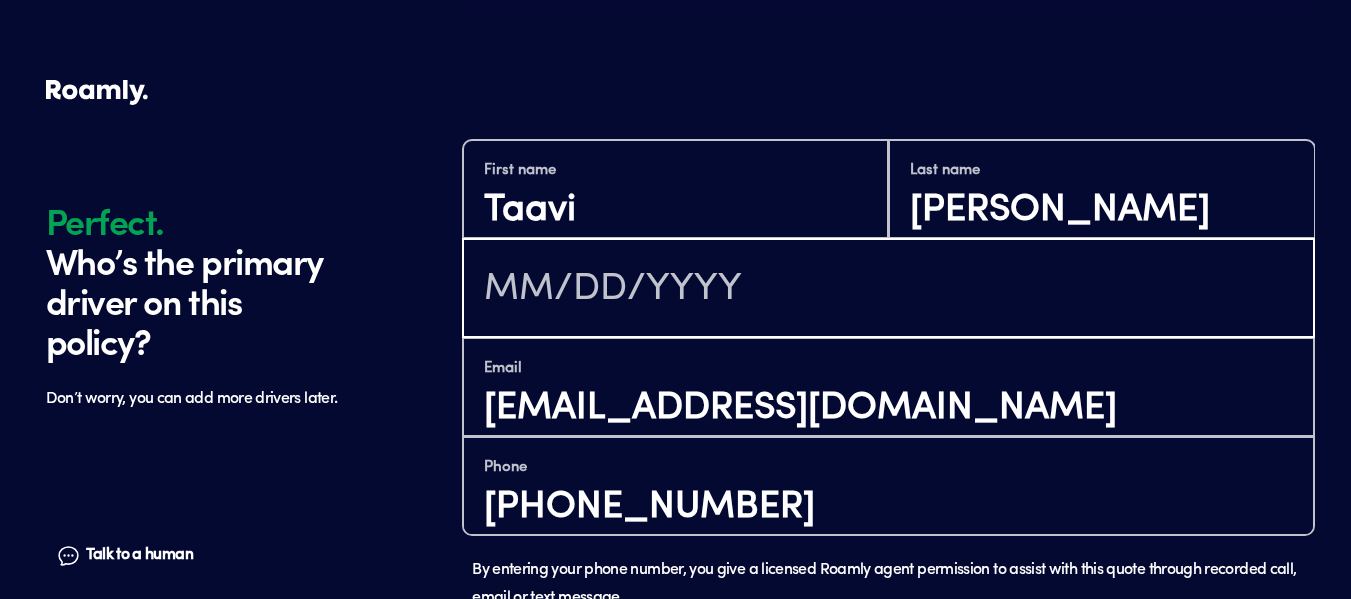 click at bounding box center (888, 290) 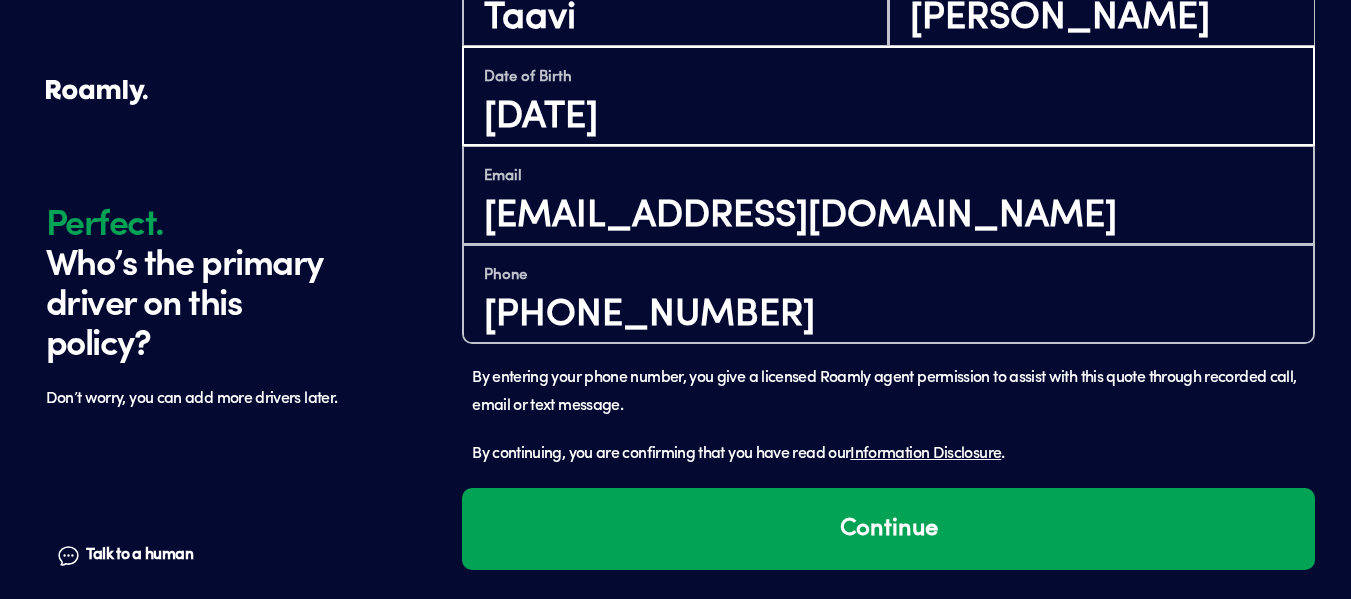 scroll, scrollTop: 1596, scrollLeft: 0, axis: vertical 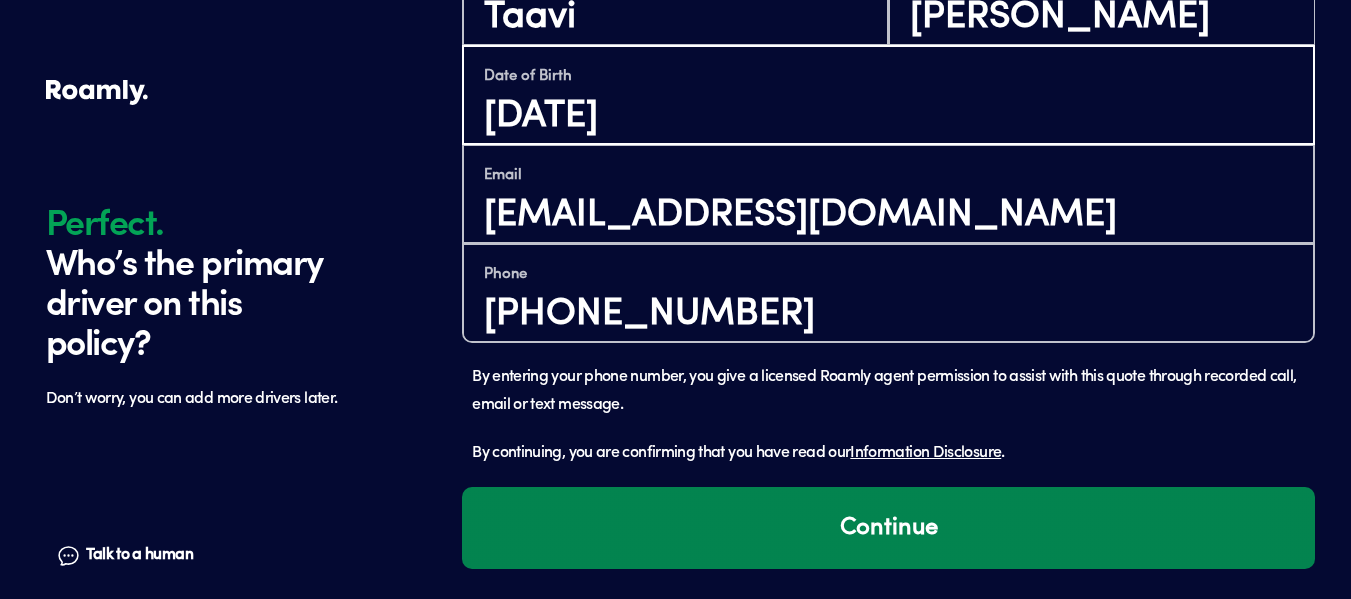 type on "[DATE]" 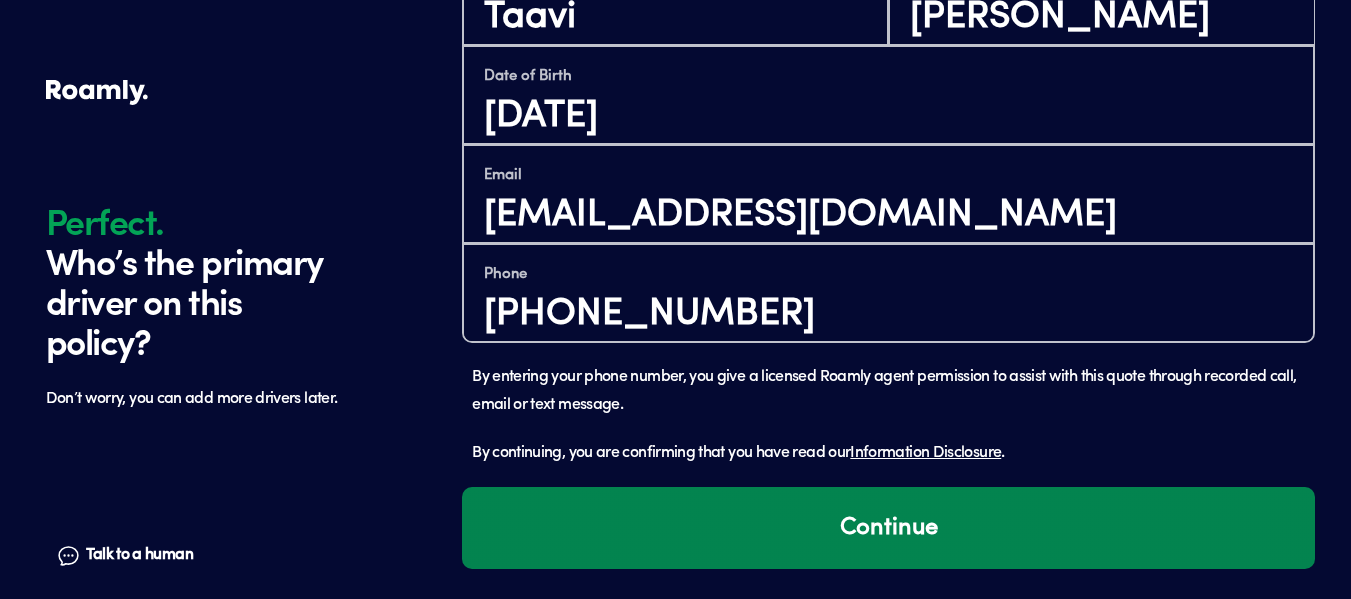 click on "Continue" at bounding box center (888, 528) 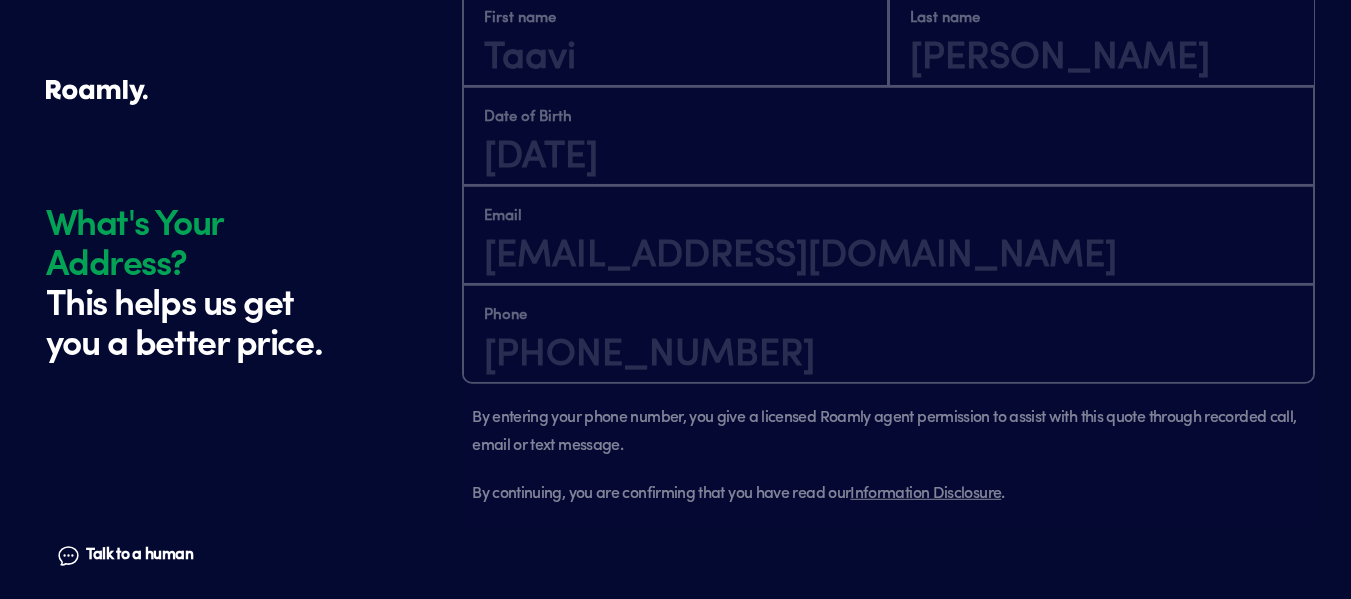 scroll, scrollTop: 2103, scrollLeft: 0, axis: vertical 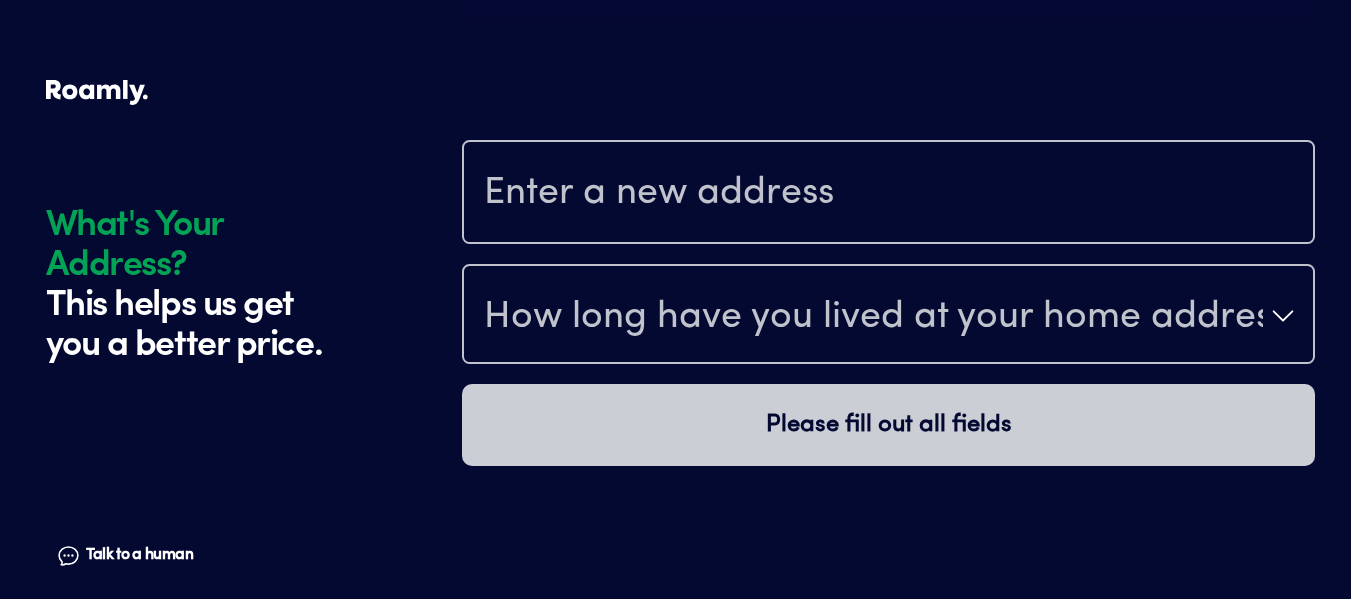 click at bounding box center [888, 194] 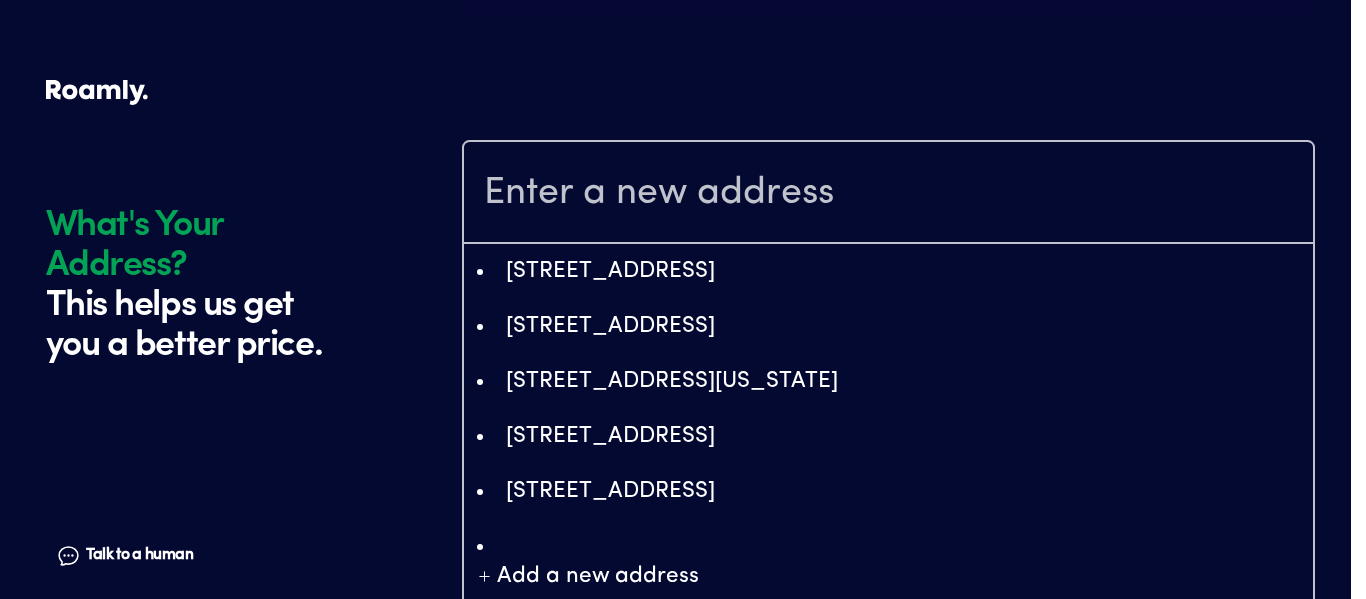 click on "What's Your Address? This helps us get you a better price. Talk to a human Chat 1 2 3 4+ Edit How many RVs or Trailers do you want to cover? Year [DATE] Make winnebago Model view Length 24FT Vehicle type Class C Actual cash value 35000 Original owner No How many years have you owned it? How many nights do you camp in your RV? 0 - 29 nights / year How do you store your RV? Enclosed Yes No Does this RV have a salvage title? Edit Tell us about your RV. First name [PERSON_NAME] Last name [PERSON_NAME] Date of Birth [DEMOGRAPHIC_DATA] Email [EMAIL_ADDRESS][DOMAIN_NAME] Phone [PHONE_NUMBER] By entering your phone number, you give a licensed Roamly agent permission to assist with this quote through recorded call, email or text message. By continuing, you are confirming that you have read our  Information Disclosure . Edit Who’s the primary driver on this policy? What's Your Address? This helps us get you a better price. Talk to a human [GEOGRAPHIC_DATA][STREET_ADDRESS][GEOGRAPHIC_DATA] [STREET_ADDRESS] Add a new address" at bounding box center (676, -620) 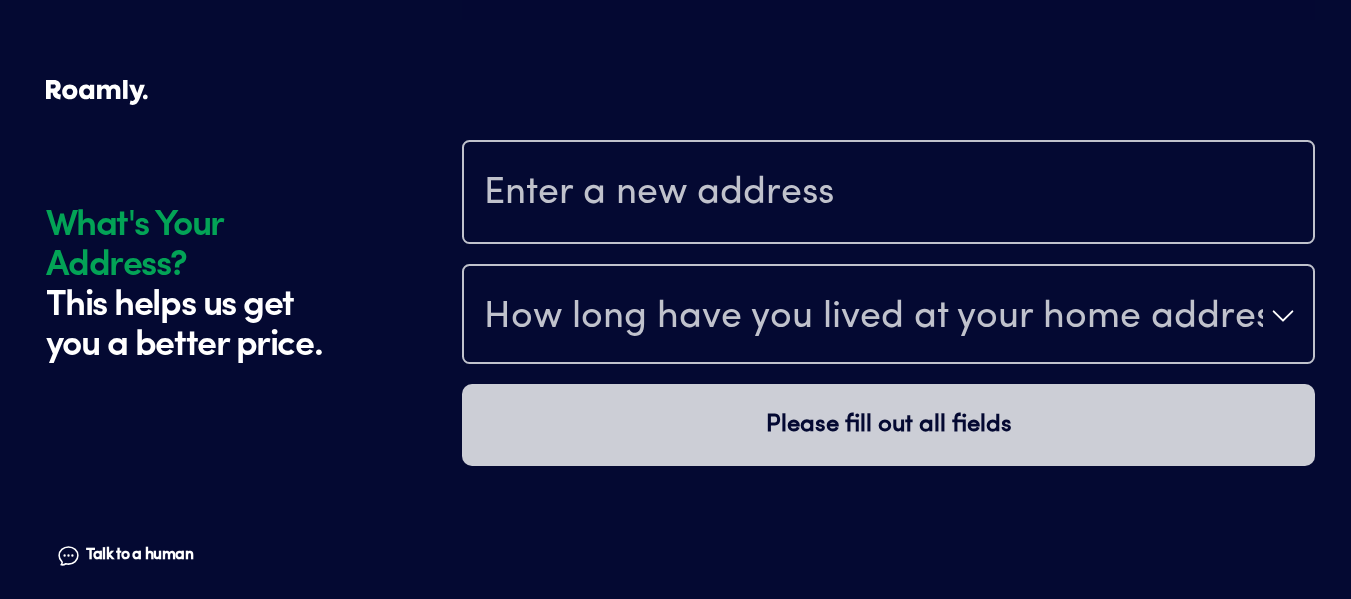 click on "How long have you lived at your home address?" at bounding box center [873, 318] 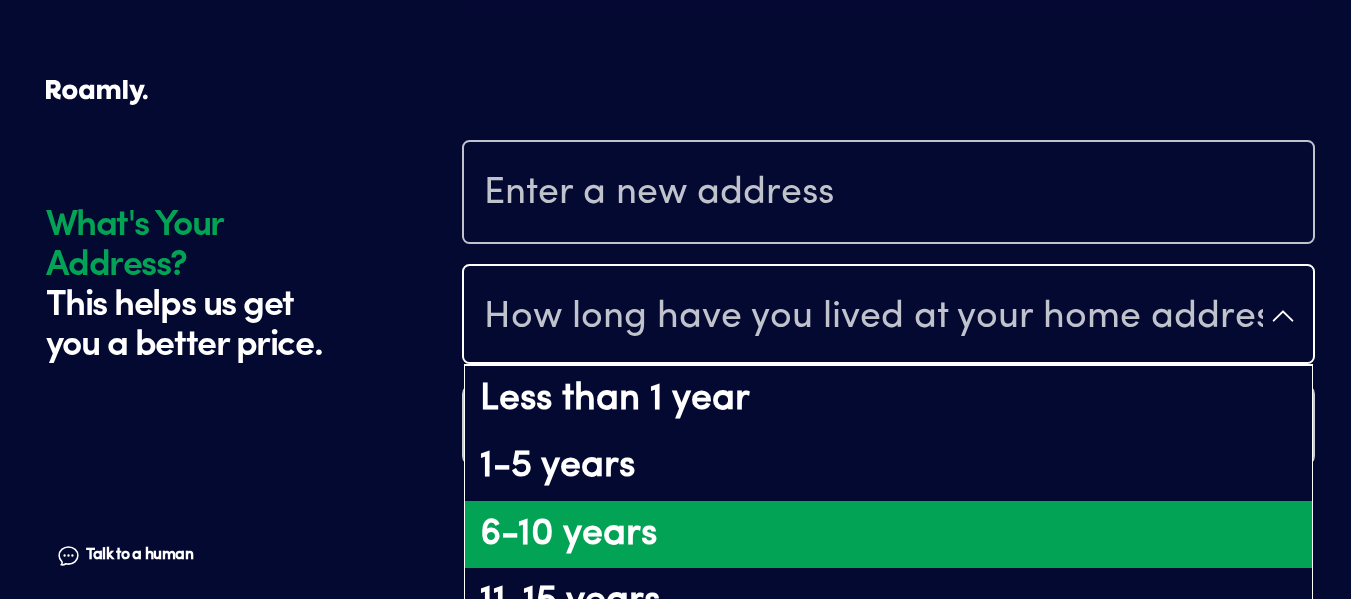 click on "6-10 years" at bounding box center [888, 535] 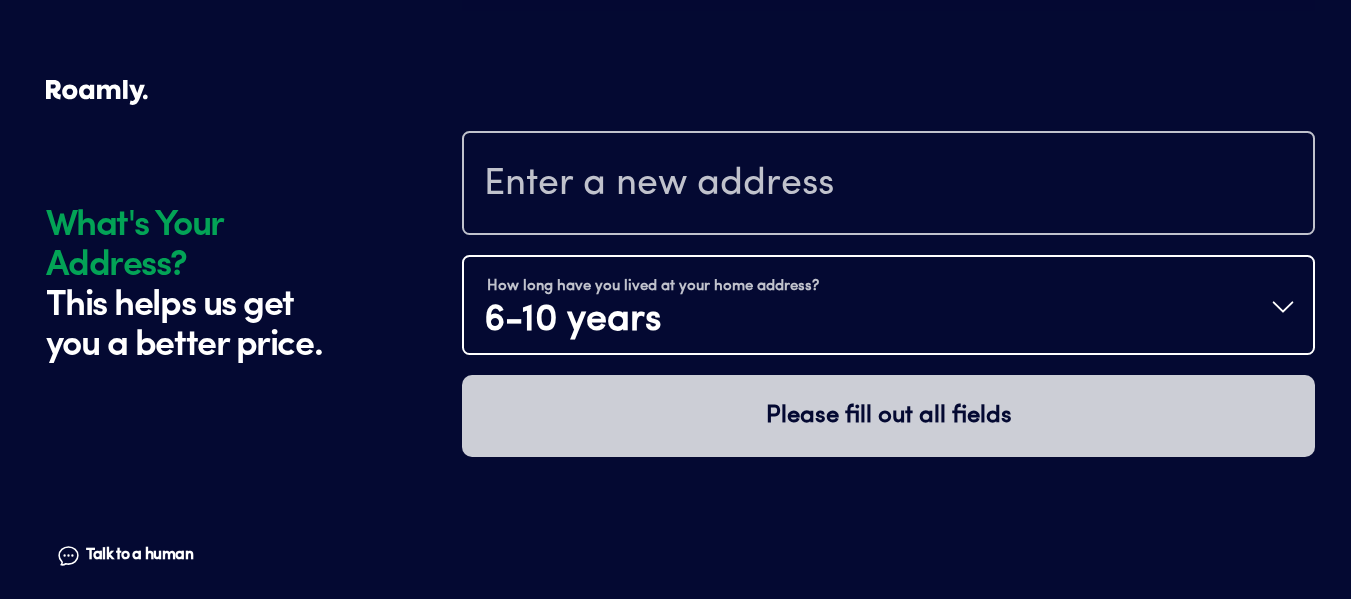 scroll, scrollTop: 2113, scrollLeft: 0, axis: vertical 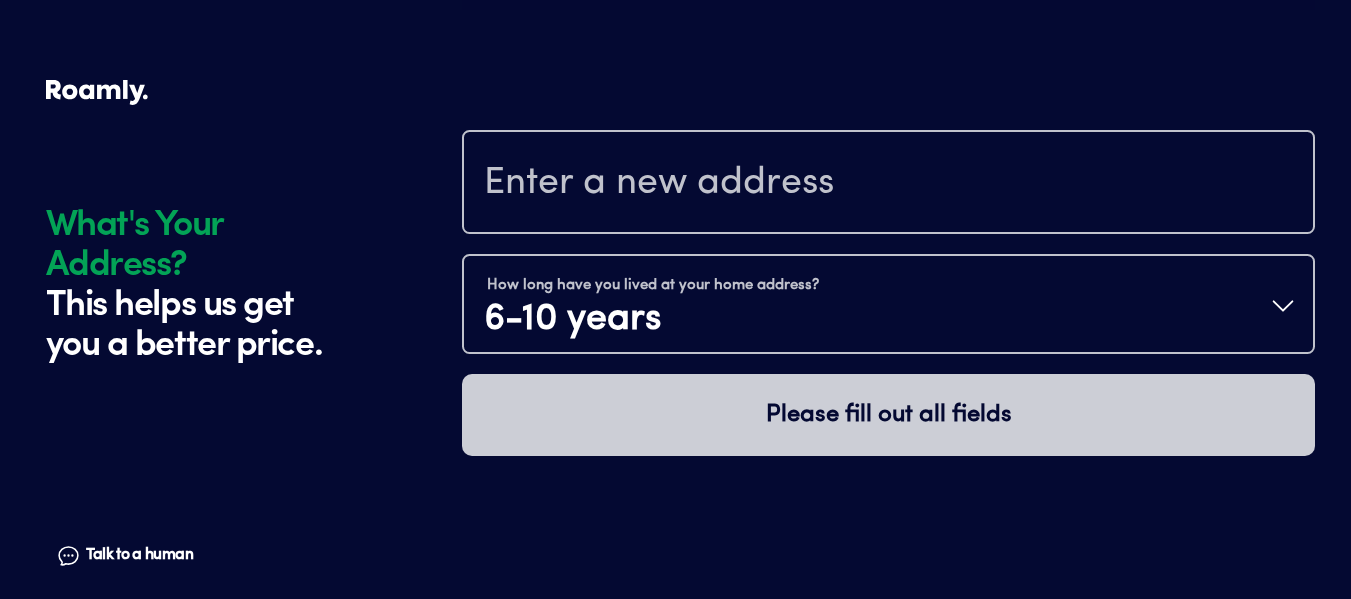 click at bounding box center [888, 184] 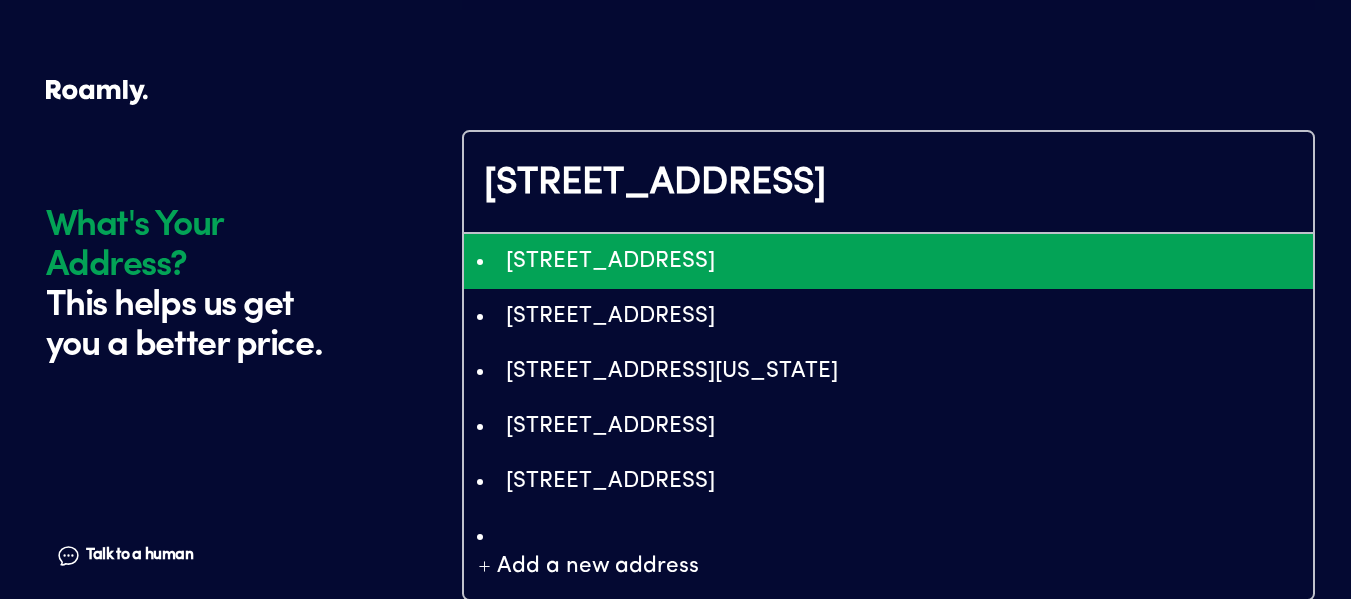 type on "ChIJM6fkA56uB4gRl7YqW0fpj5I" 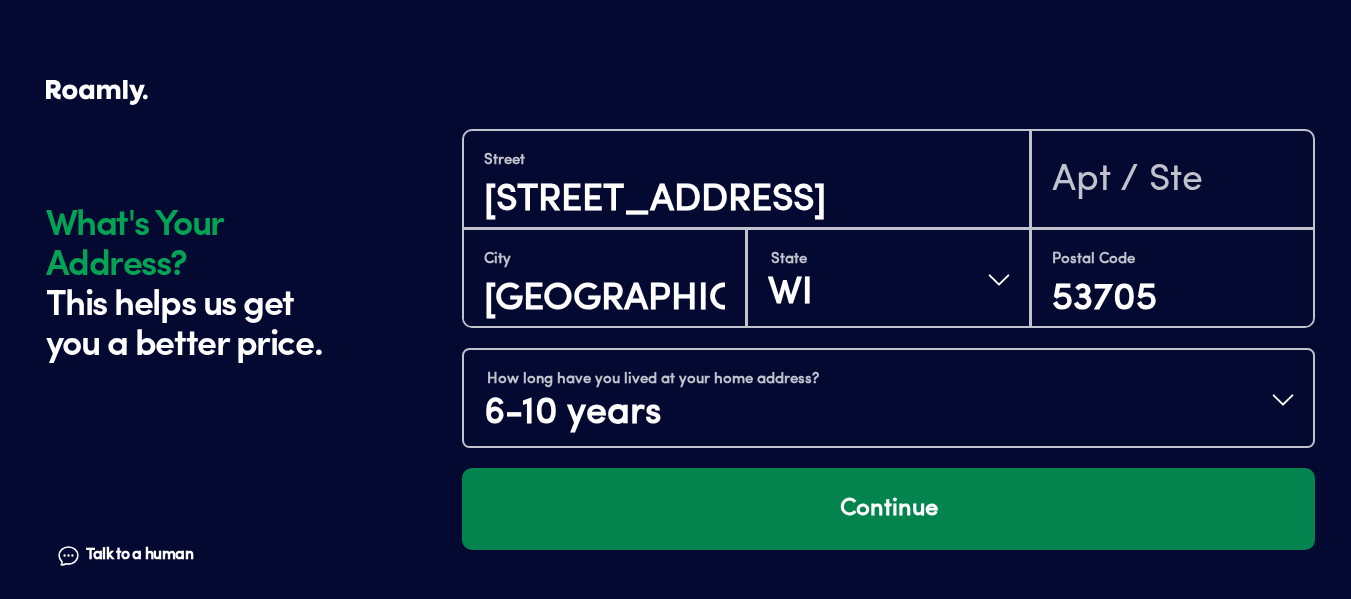 click on "Continue" at bounding box center (888, 509) 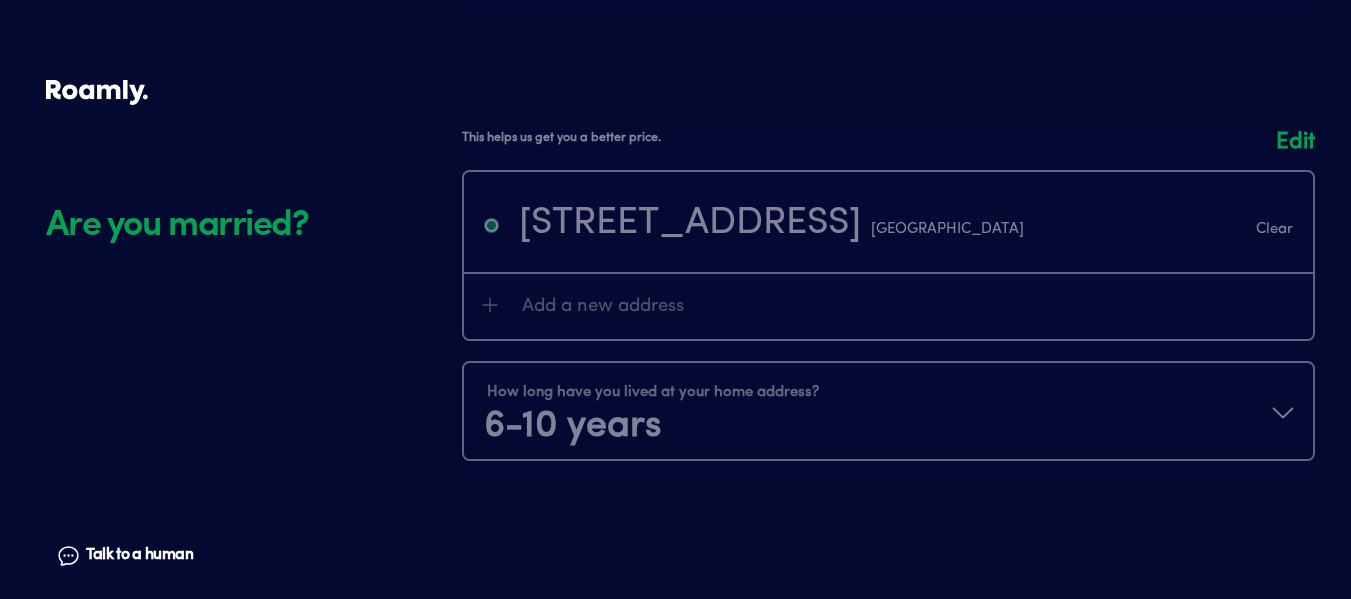 scroll, scrollTop: 2574, scrollLeft: 0, axis: vertical 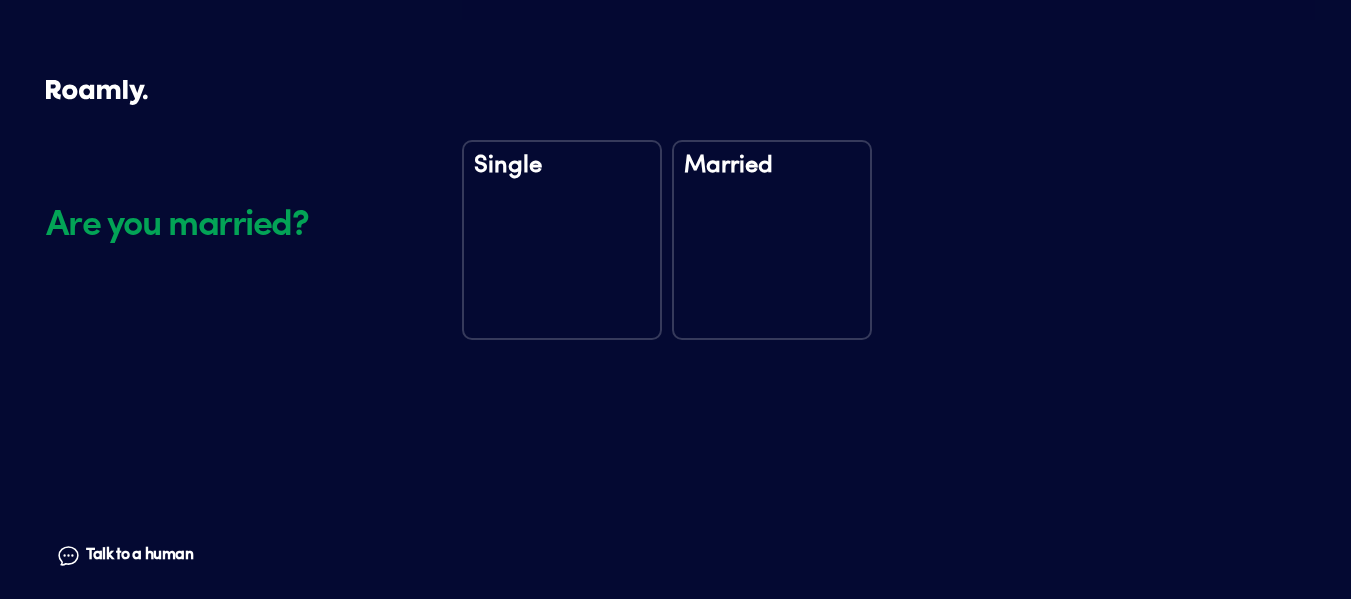click on "Married" at bounding box center (772, 240) 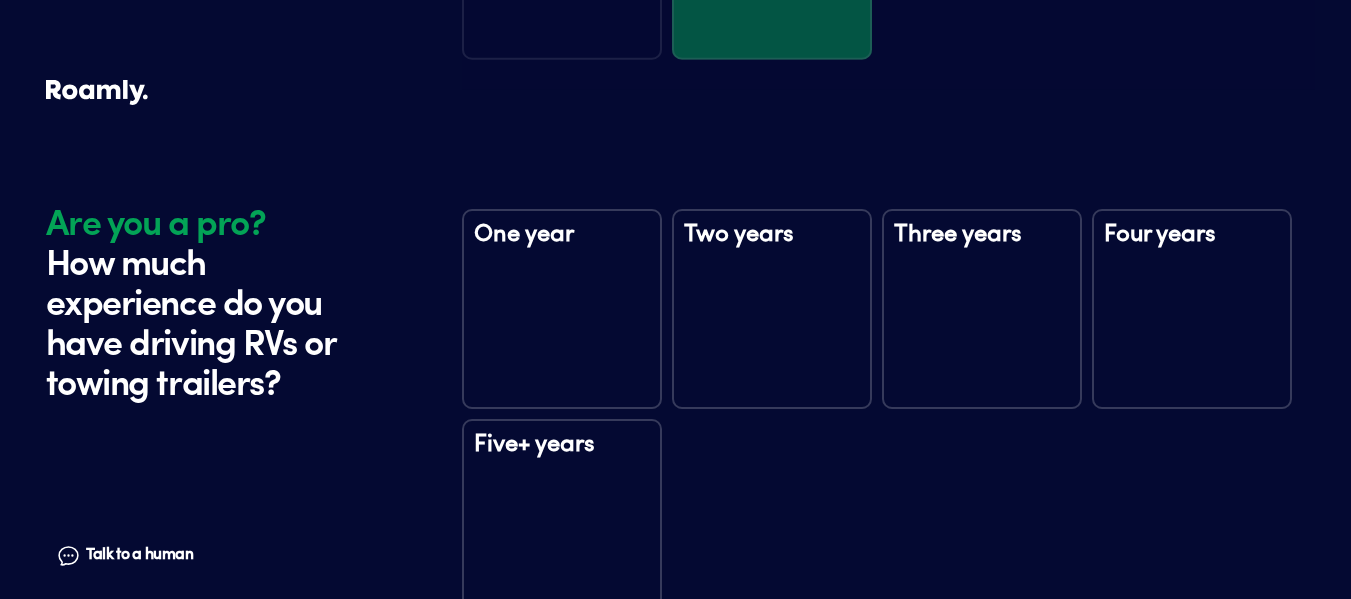 scroll, scrollTop: 2964, scrollLeft: 0, axis: vertical 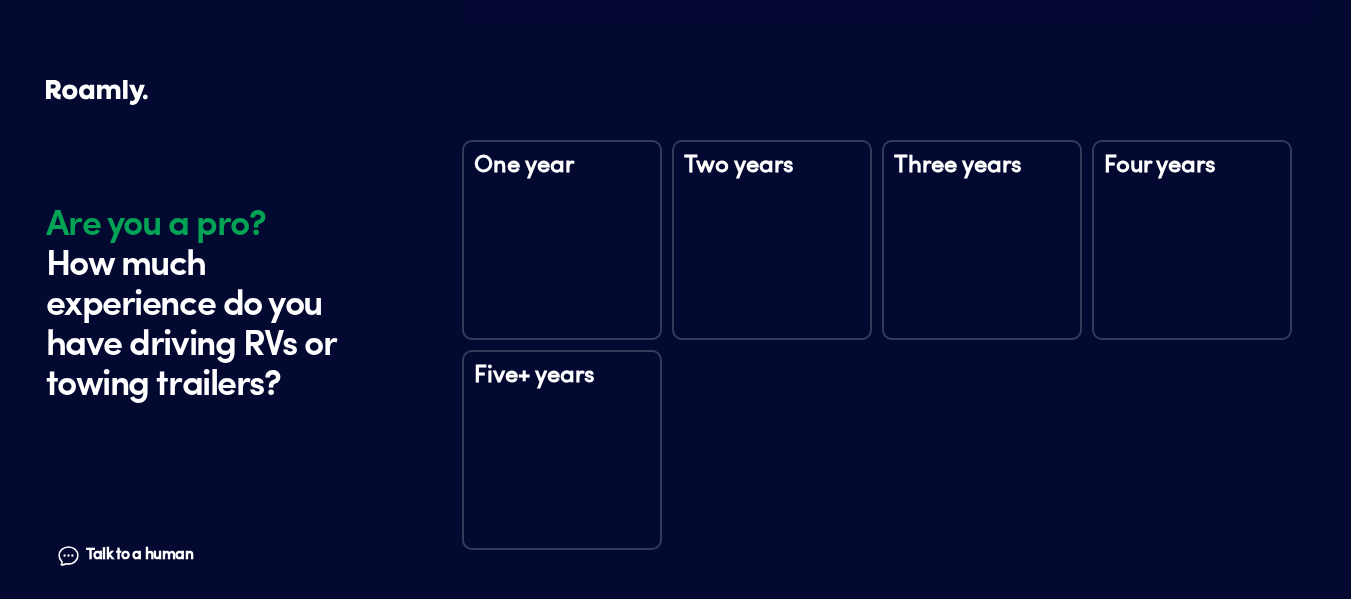 click on "Five+ years" at bounding box center (562, 389) 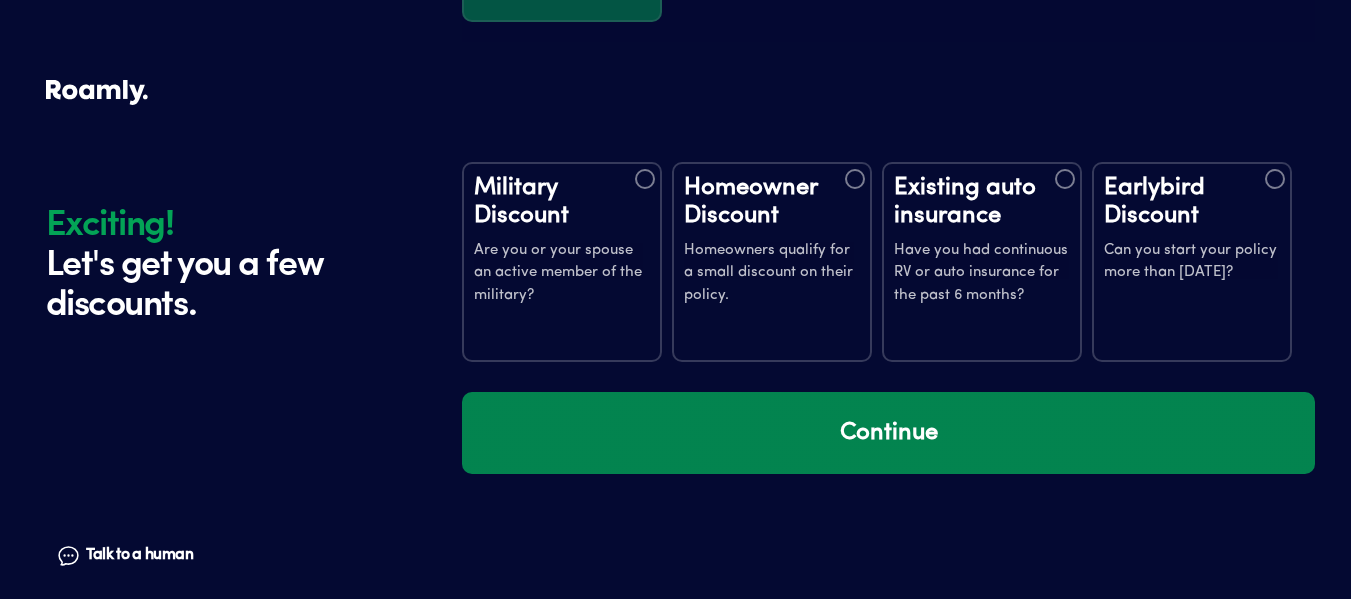 scroll, scrollTop: 3554, scrollLeft: 0, axis: vertical 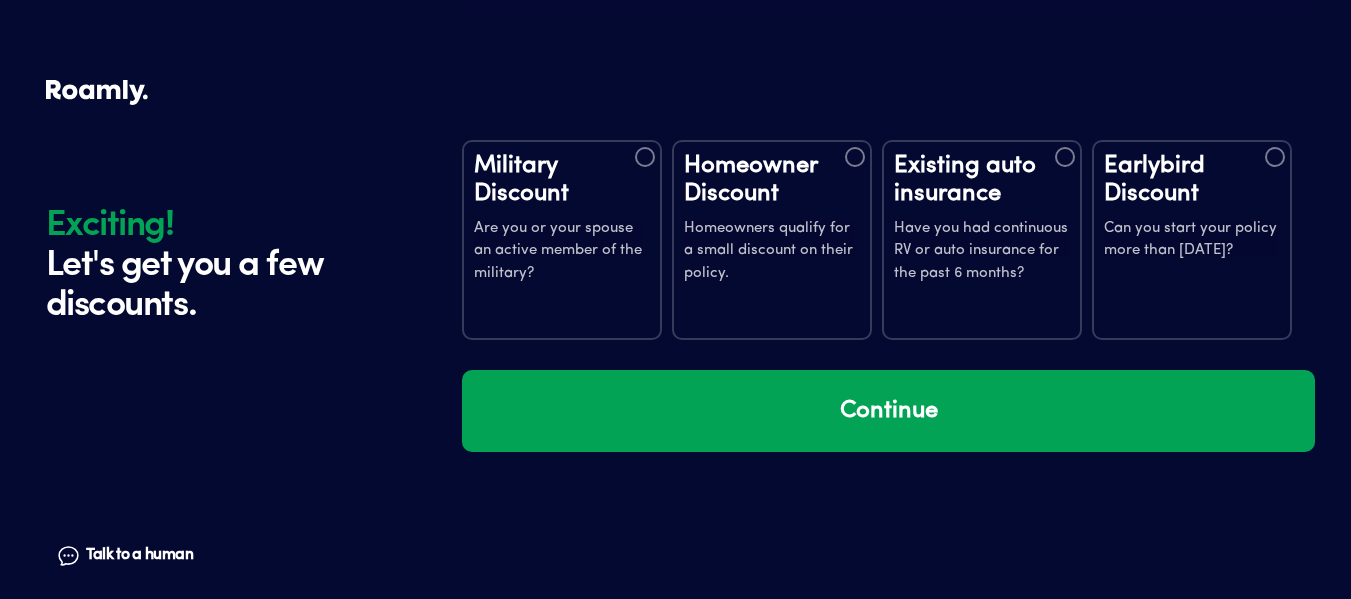click on "Homeowner Discount Homeowners qualify for a small discount on their policy." at bounding box center [772, 219] 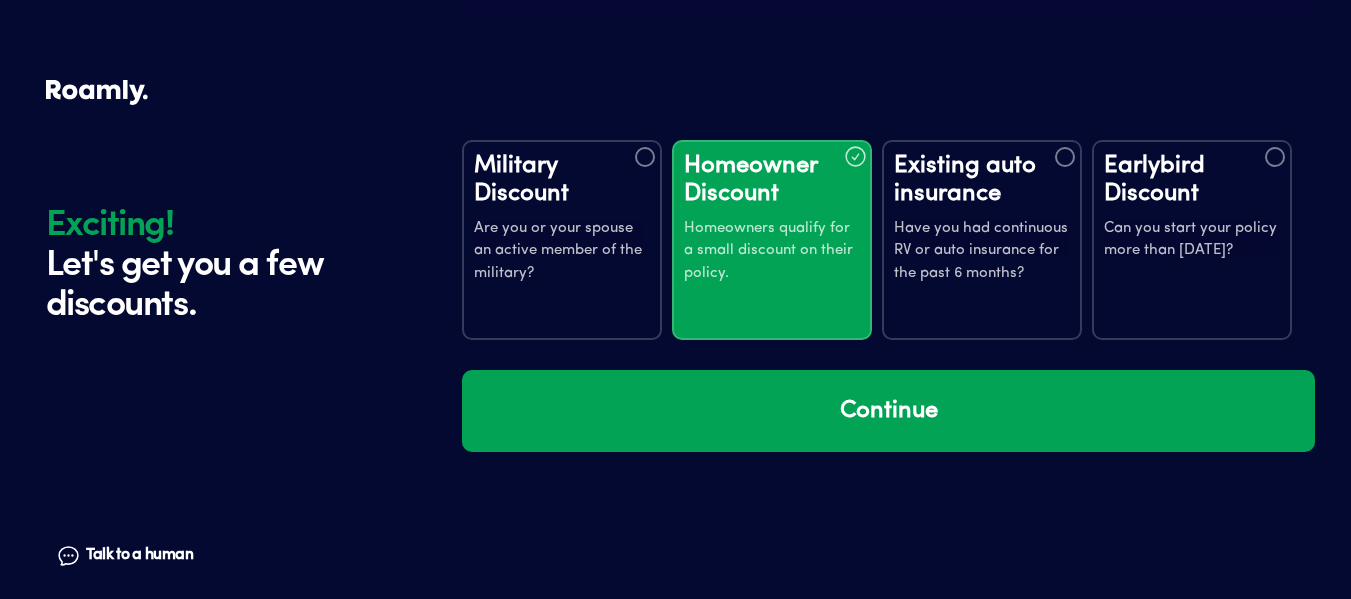 click on "Existing auto insurance" at bounding box center (982, 180) 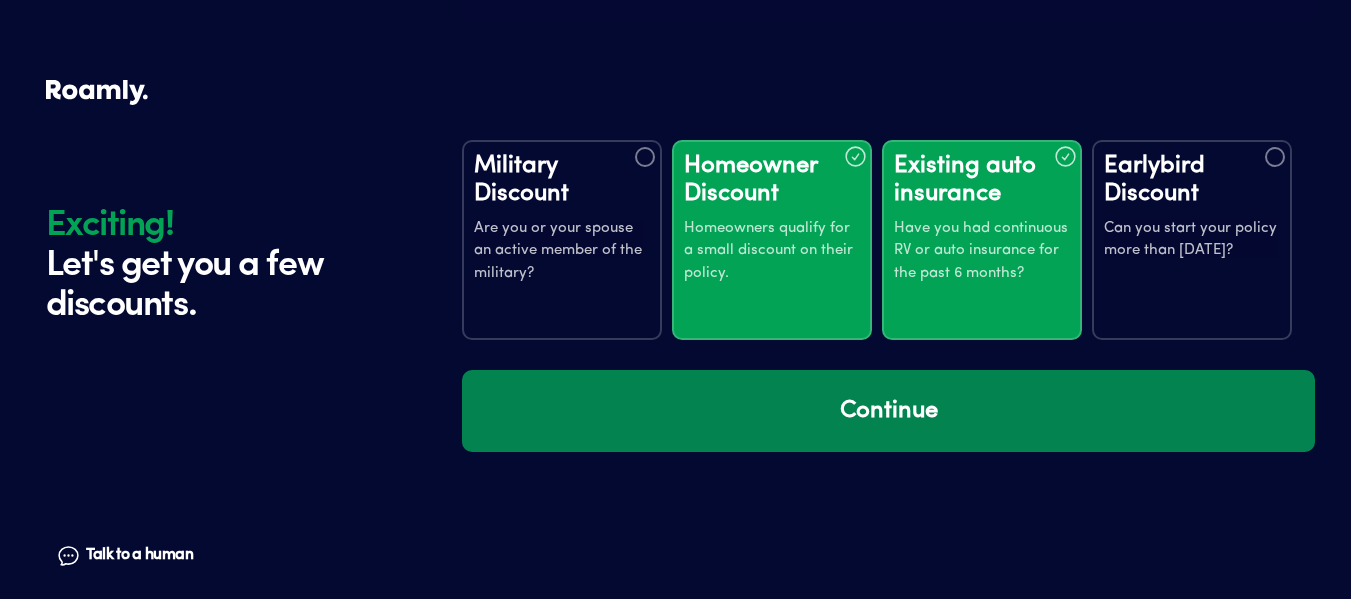 click on "Continue" at bounding box center (888, 411) 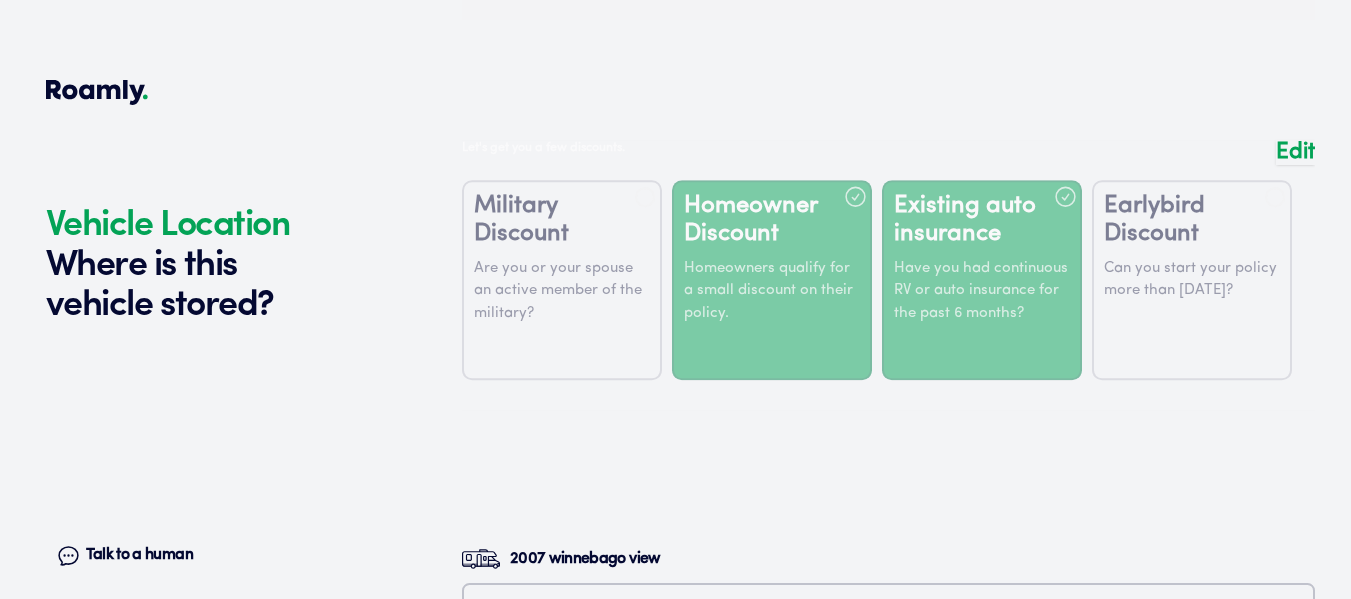 scroll, scrollTop: 3944, scrollLeft: 0, axis: vertical 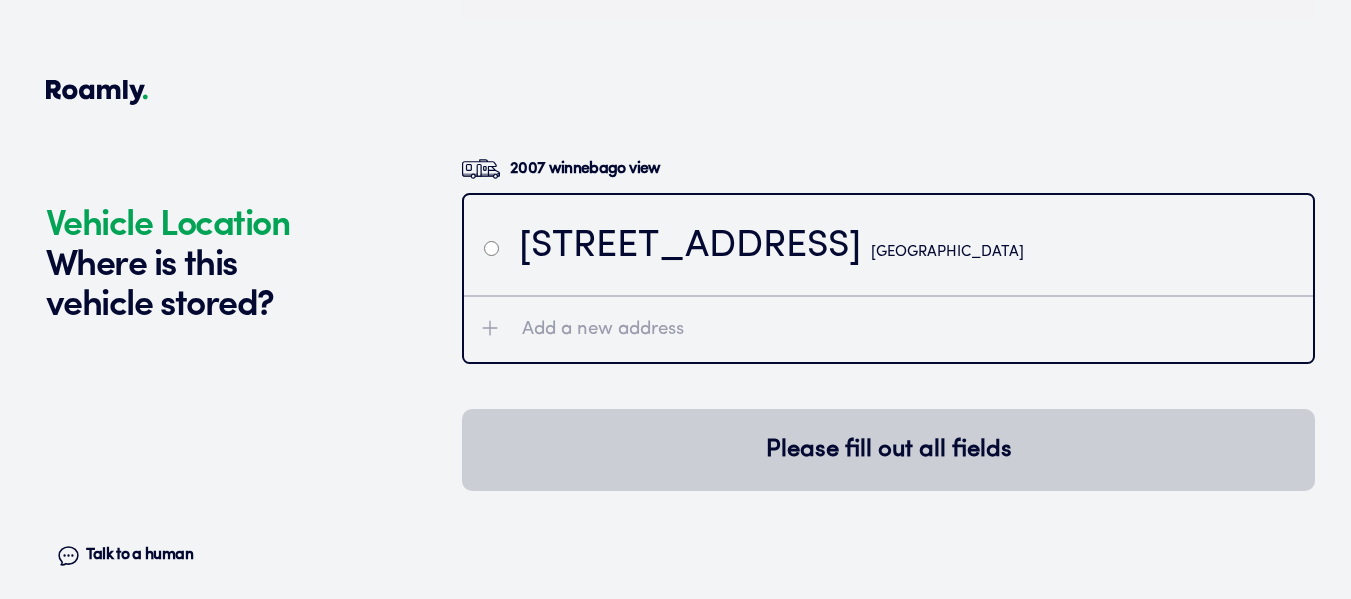click at bounding box center (491, 248) 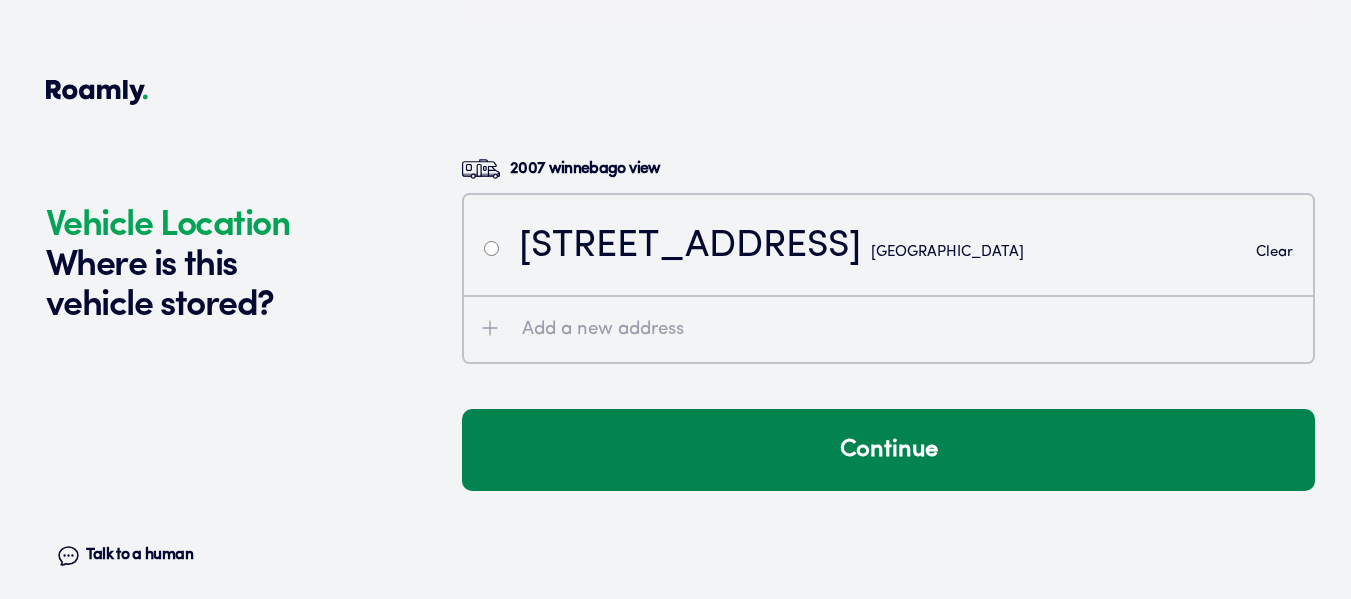 click on "Continue" at bounding box center [888, 450] 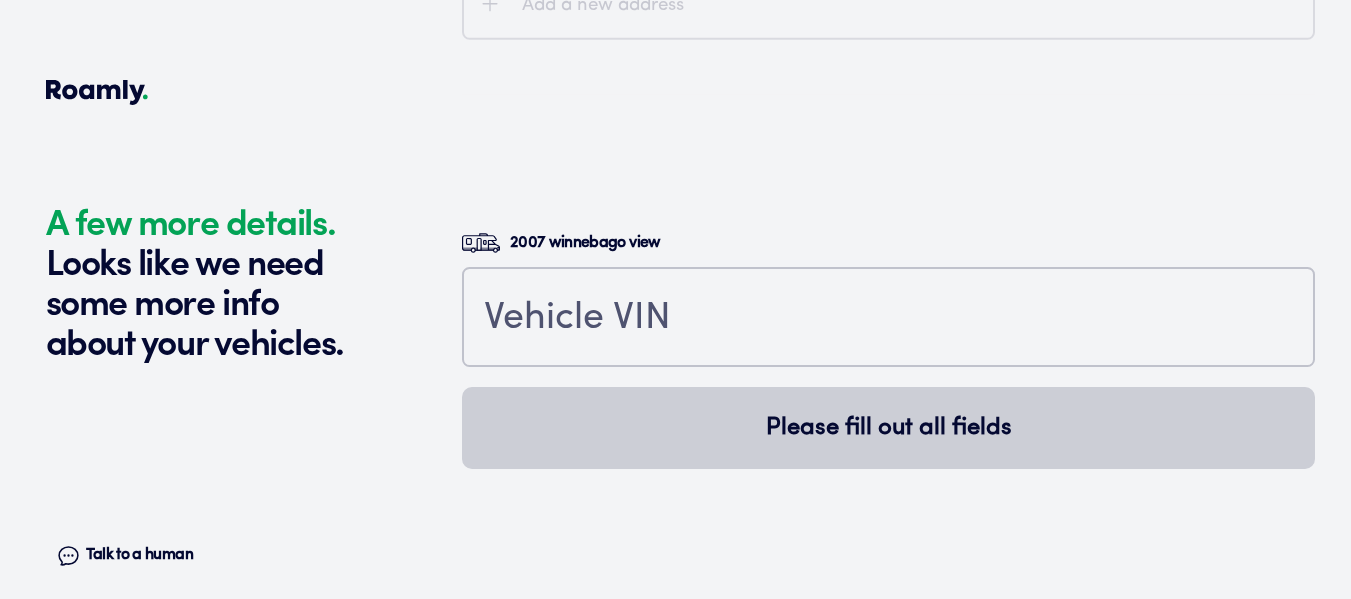 scroll, scrollTop: 4383, scrollLeft: 0, axis: vertical 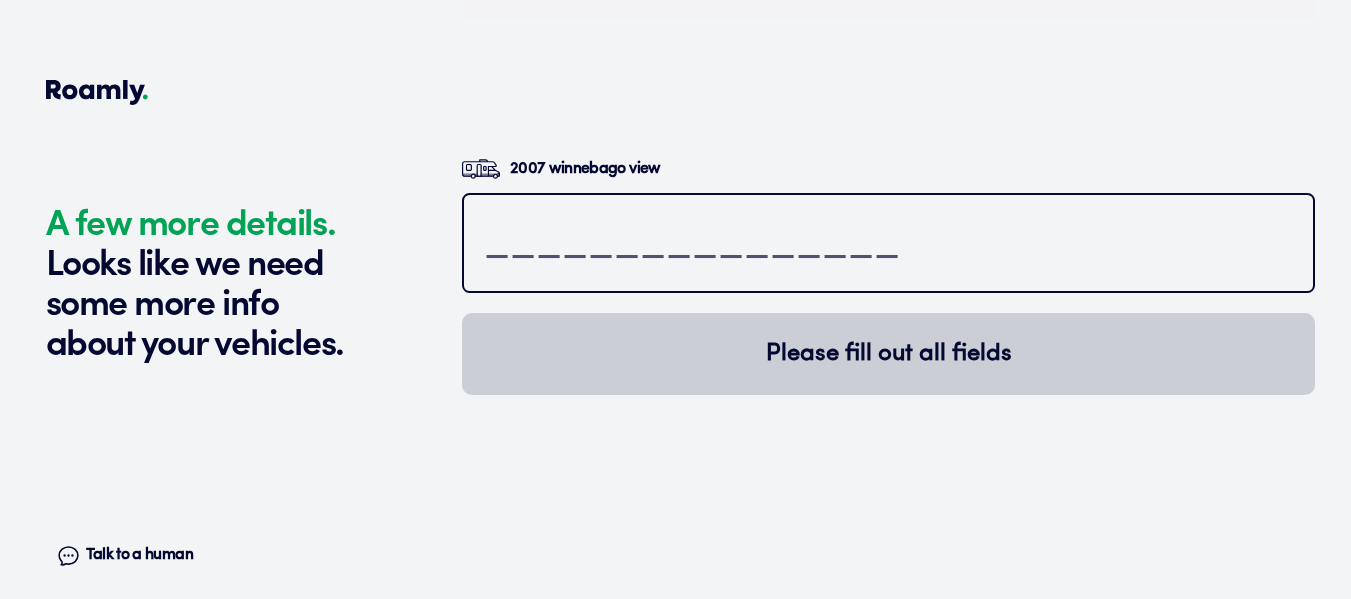 click at bounding box center [888, 245] 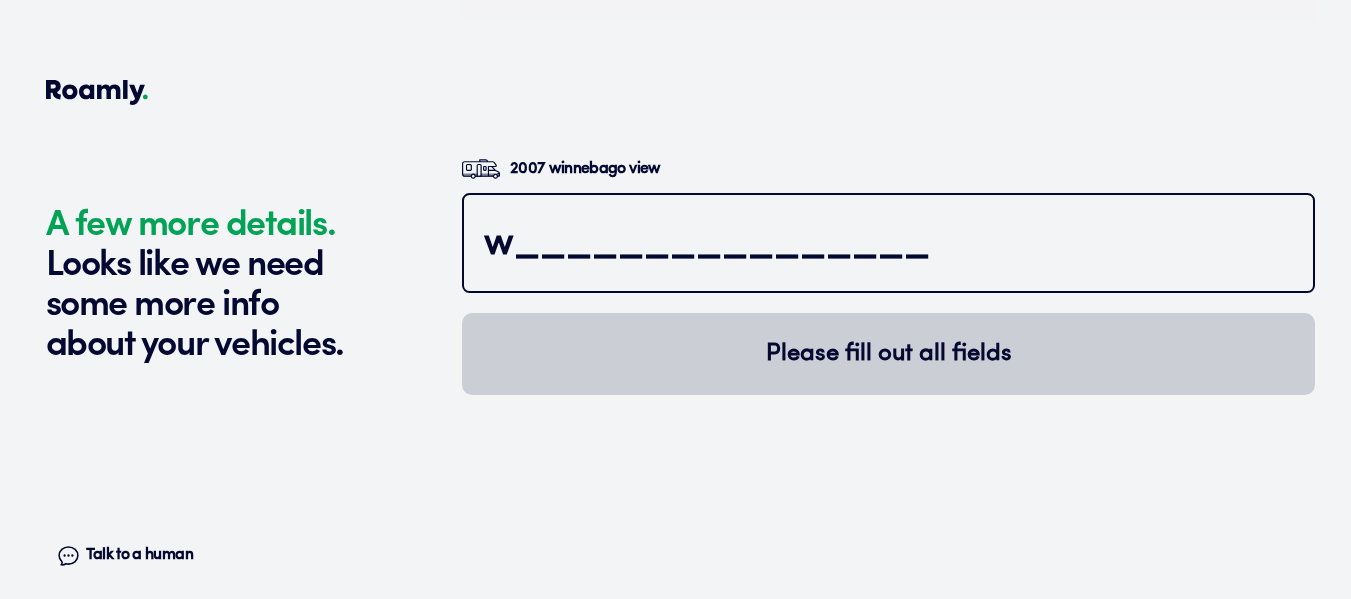 click on "w________________" at bounding box center (888, 245) 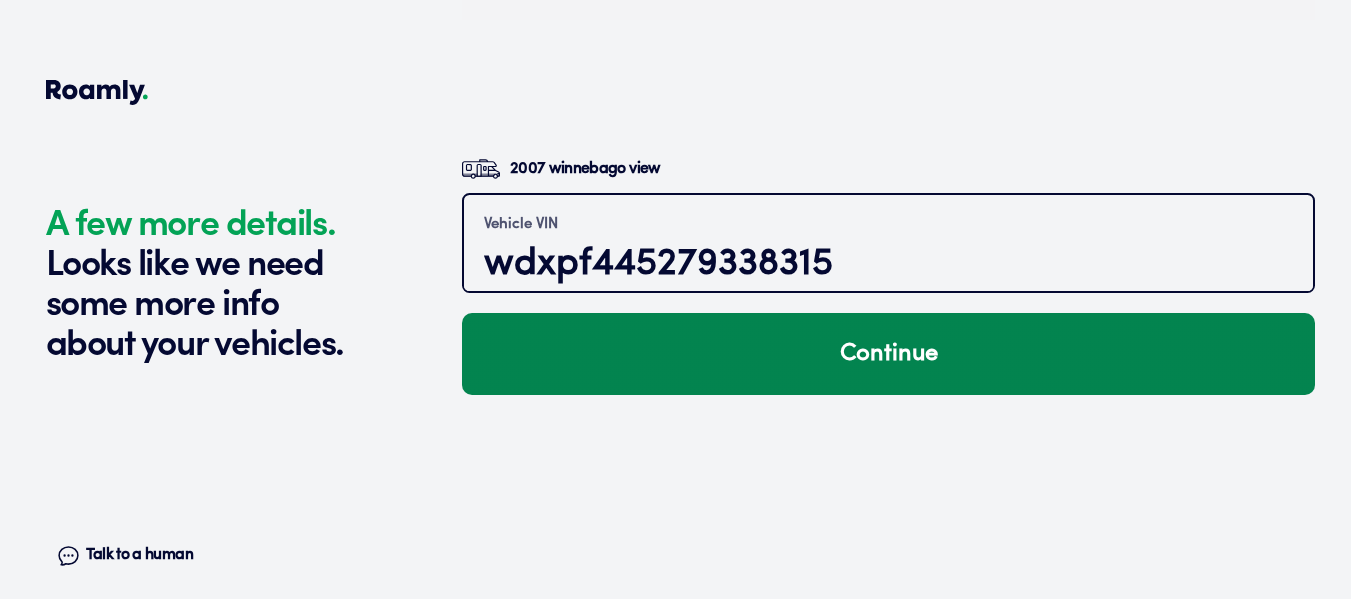 type on "wdxpf445279338315" 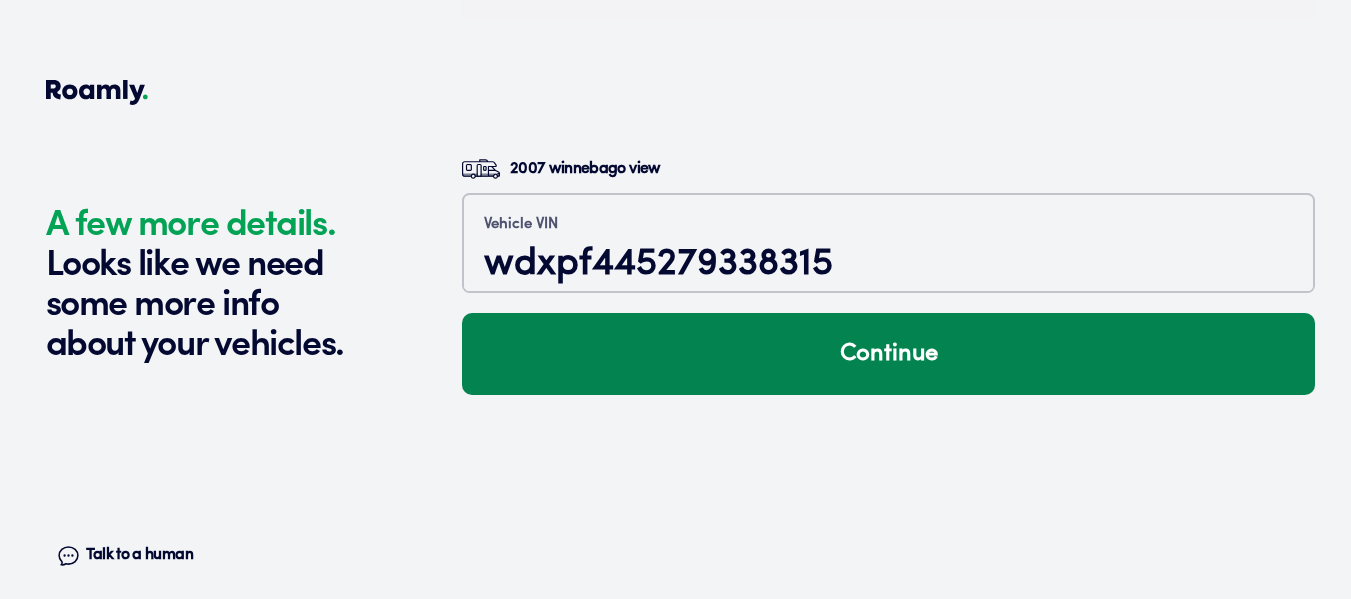 click on "Continue" at bounding box center [888, 354] 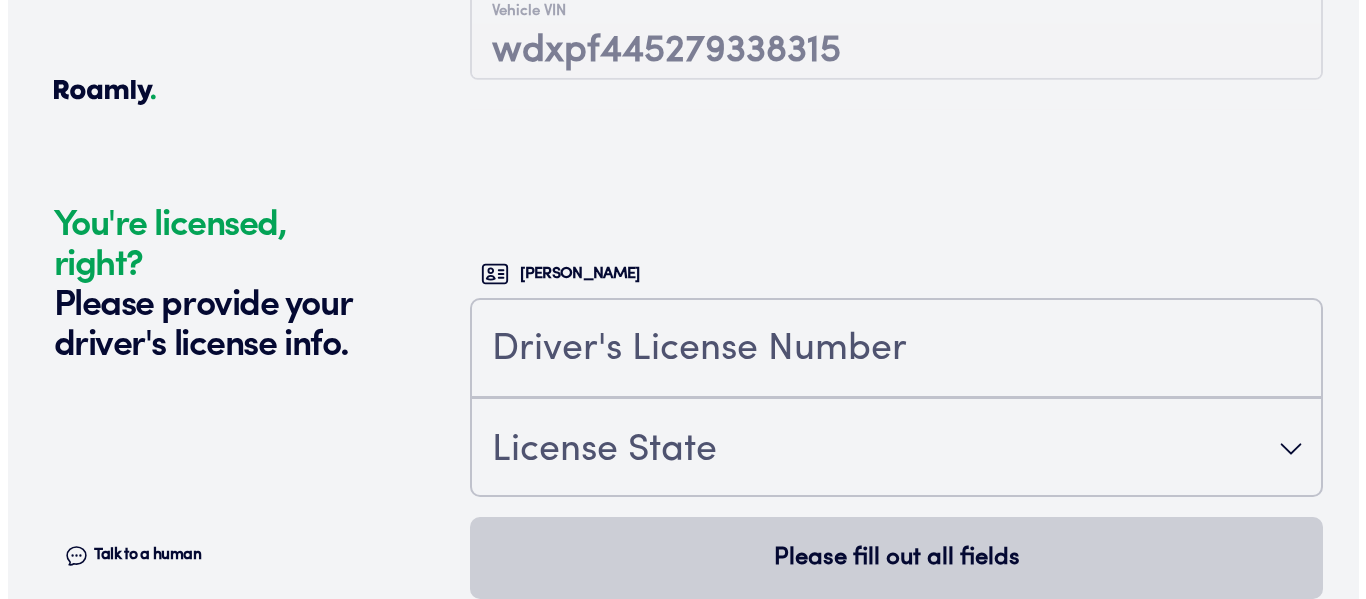 scroll, scrollTop: 4726, scrollLeft: 0, axis: vertical 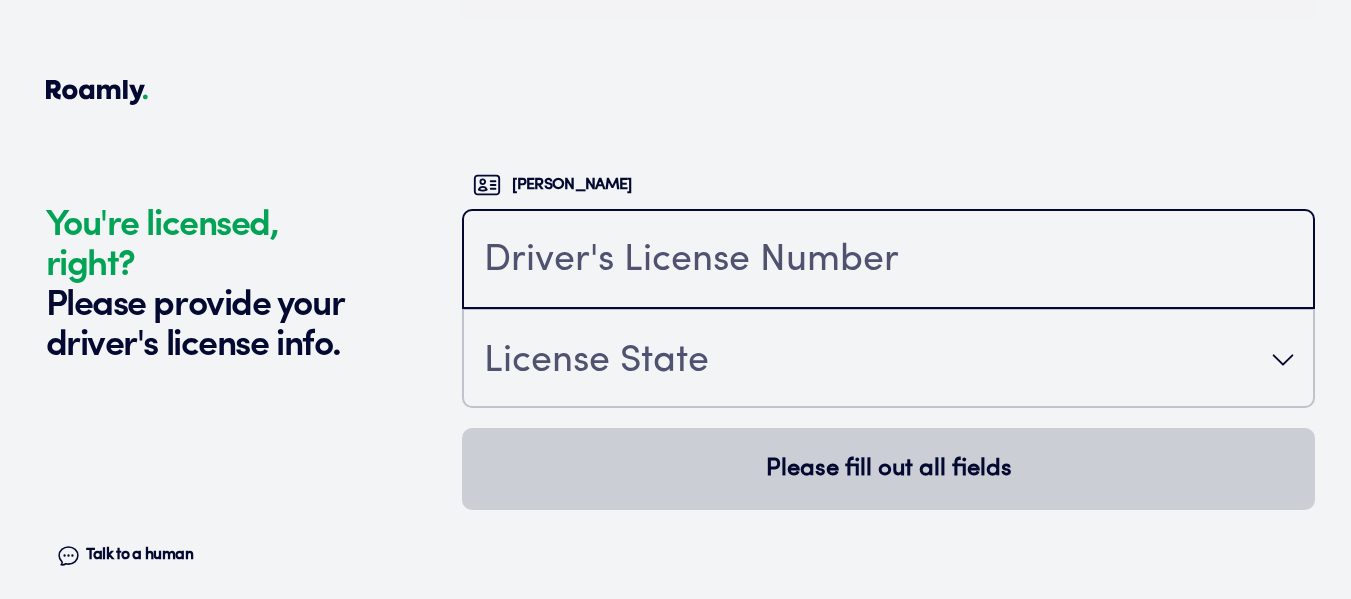 click at bounding box center [888, 261] 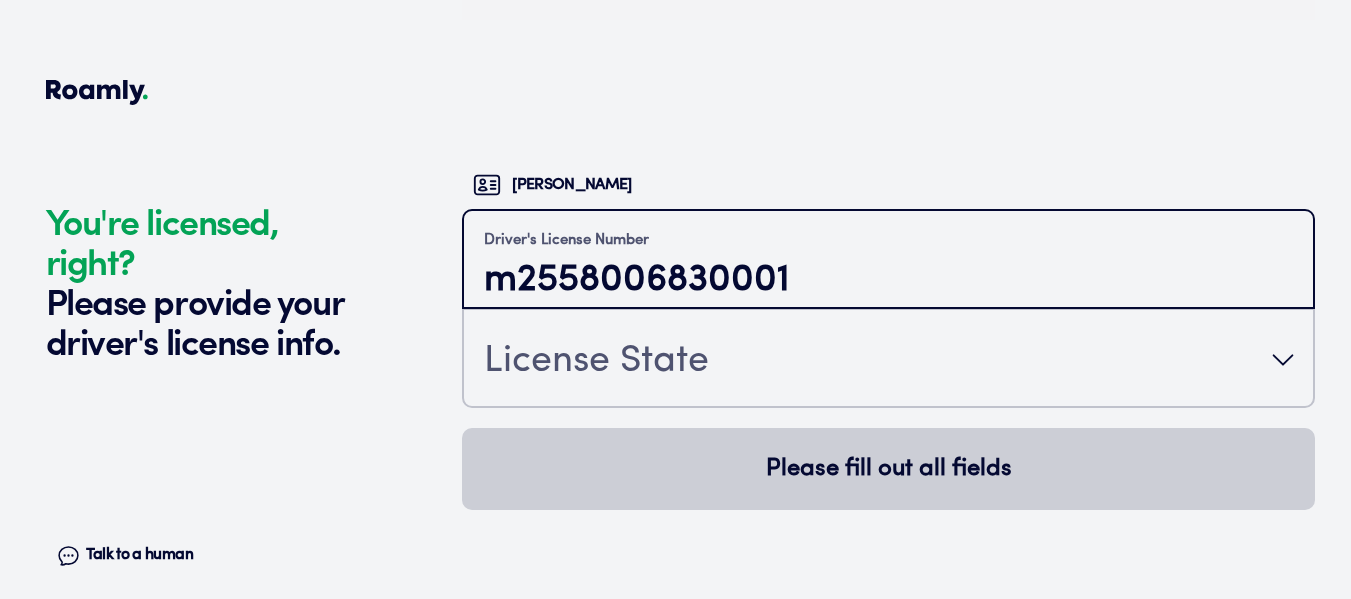 type on "m2558006830001" 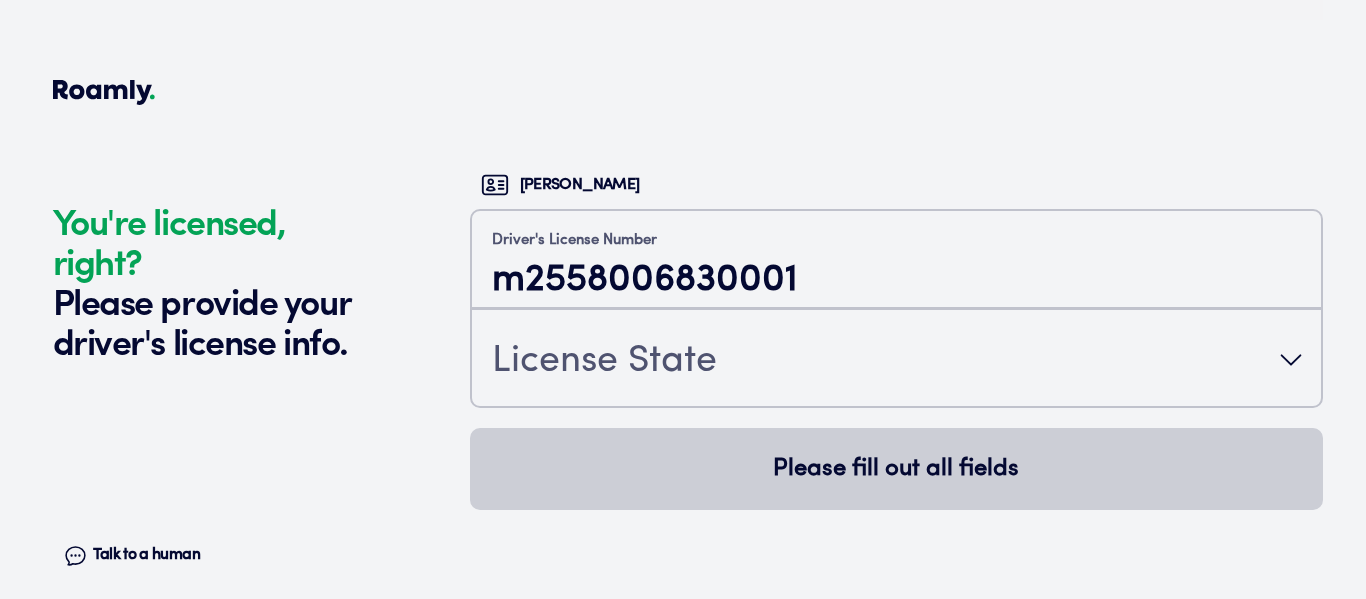 click on "License State" at bounding box center [604, 362] 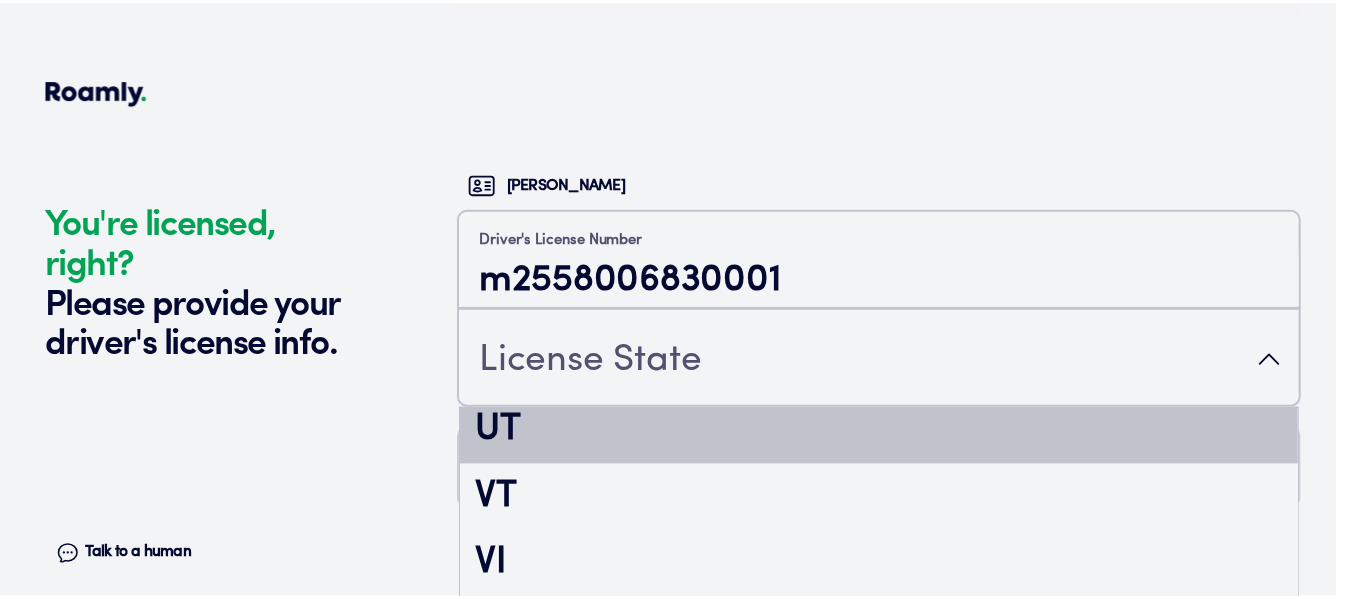 scroll, scrollTop: 3485, scrollLeft: 0, axis: vertical 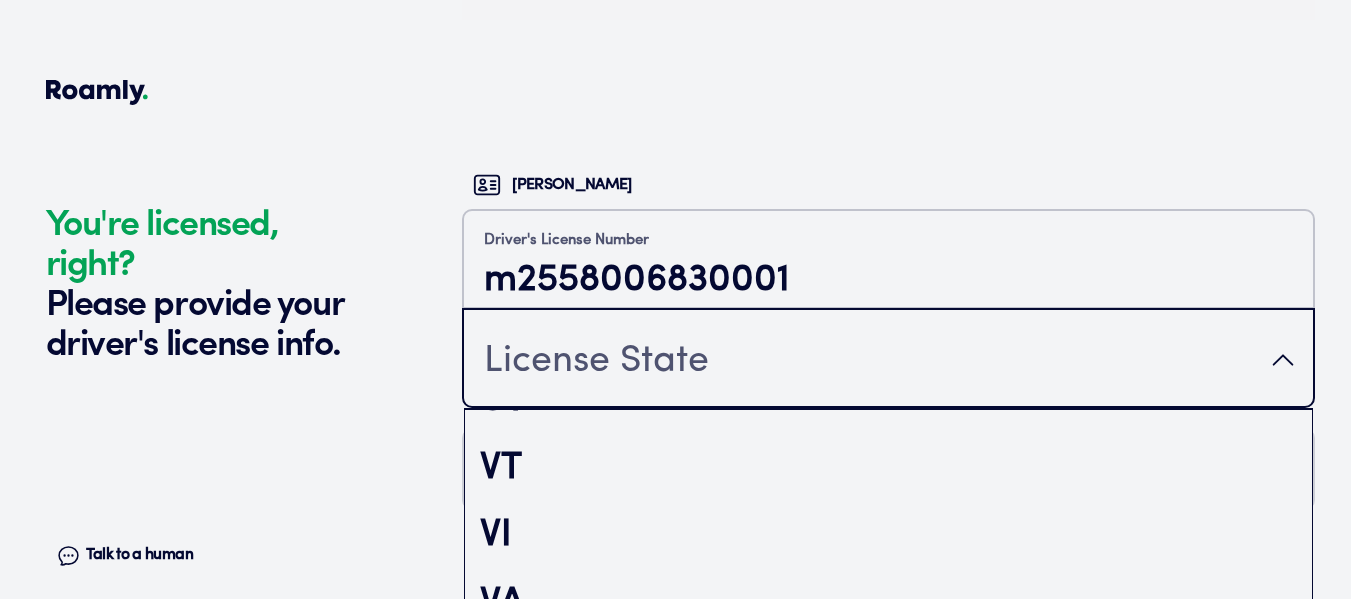 click on "You're licensed, right? Please provide your driver's license info. Talk to a human Chat 1 2 3 4+ Edit How many RVs or Trailers do you want to cover? Year [DATE] Make winnebago Model view Length 24FT Vehicle type Class C Actual cash value 35000 Original owner No How many years have you owned it? How many nights do you camp in your RV? 0 - 29 nights / year How do you store your RV? Enclosed Yes No Does this RV have a salvage title? Edit Tell us about your RV. First name [PERSON_NAME] Last name [PERSON_NAME] Date of Birth [DEMOGRAPHIC_DATA] Email [EMAIL_ADDRESS][DOMAIN_NAME] Phone [PHONE_NUMBER] By entering your phone number, you give a licensed Roamly agent permission to assist with this quote through recorded call, email or text message. By continuing, you are confirming that you have read our  Information Disclosure . Edit Who’s the primary driver on this policy? [STREET_ADDRESS] Clear Add a new address How long have you lived at your home address? 6-10 years Edit This helps us get you a better price. Single Married" at bounding box center [683, -2059] 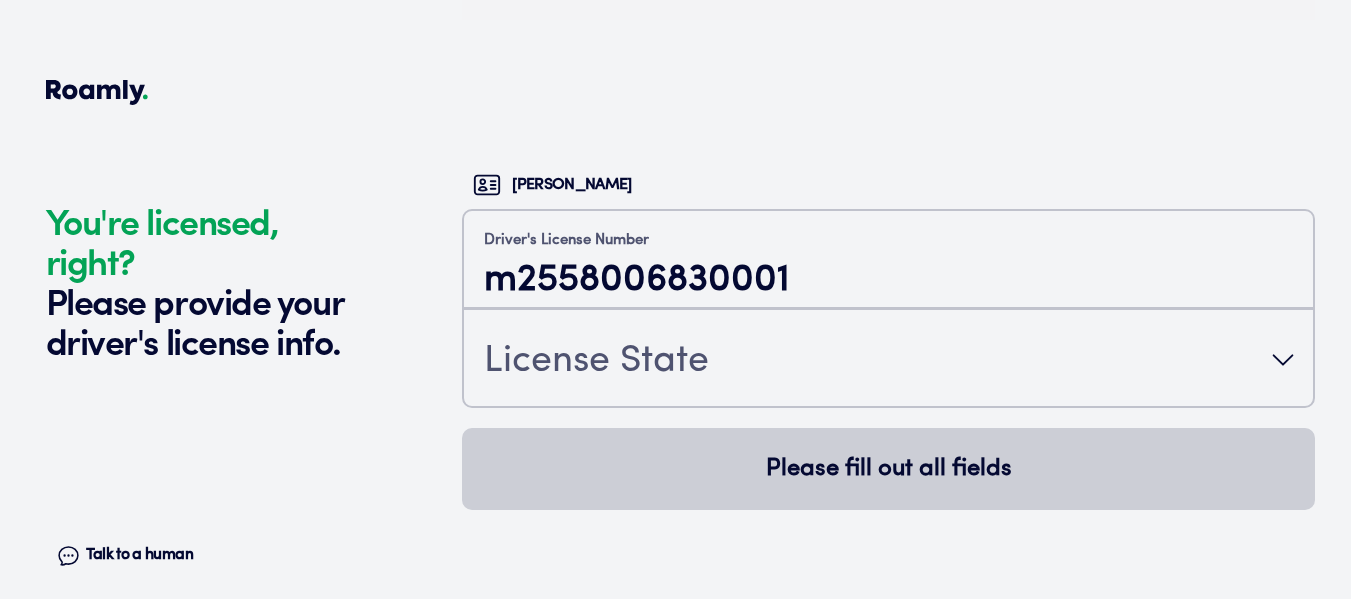 click on "You're licensed, right? Please provide your driver's license info. Talk to a human Chat 1 2 3 4+ Edit How many RVs or Trailers do you want to cover? Year [DATE] Make winnebago Model view Length 24FT Vehicle type Class C Actual cash value 35000 Original owner No How many years have you owned it? How many nights do you camp in your RV? 0 - 29 nights / year How do you store your RV? Enclosed Yes No Does this RV have a salvage title? Edit Tell us about your RV. First name [PERSON_NAME] Last name [PERSON_NAME] Date of Birth [DEMOGRAPHIC_DATA] Email [EMAIL_ADDRESS][DOMAIN_NAME] Phone [PHONE_NUMBER] By entering your phone number, you give a licensed Roamly agent permission to assist with this quote through recorded call, email or text message. By continuing, you are confirming that you have read our  Information Disclosure . Edit Who’s the primary driver on this policy? [STREET_ADDRESS] Clear Add a new address How long have you lived at your home address? 6-10 years Edit This helps us get you a better price. Single Married" at bounding box center (675, -2059) 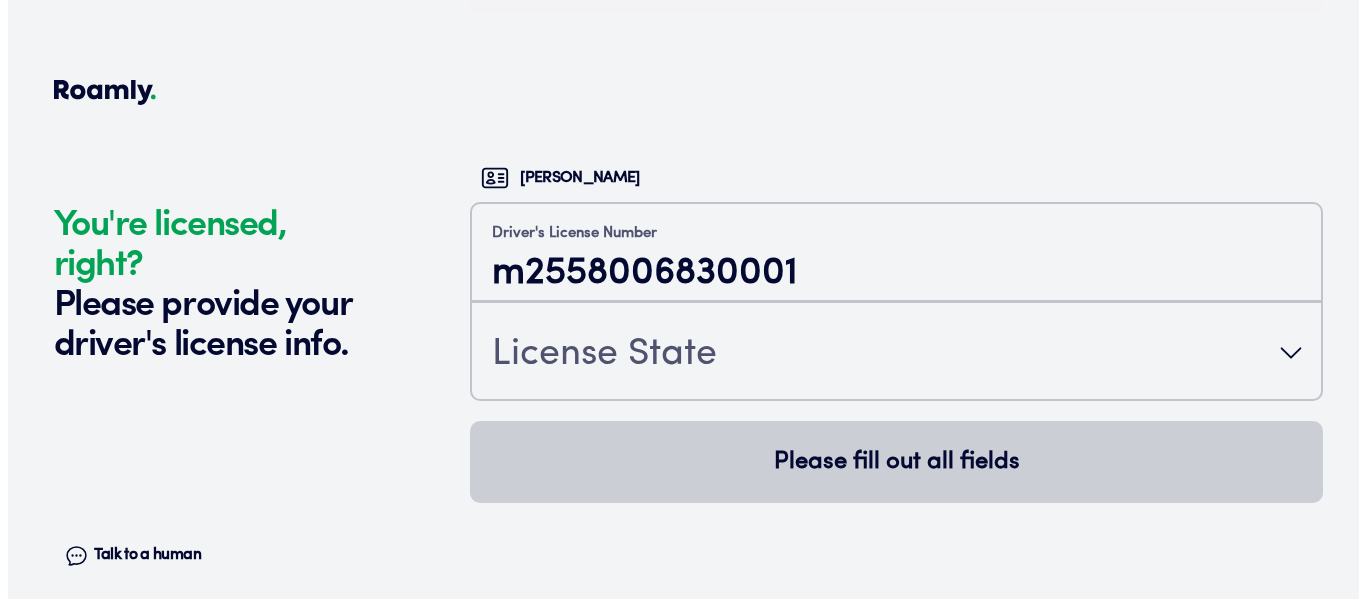 scroll, scrollTop: 4736, scrollLeft: 0, axis: vertical 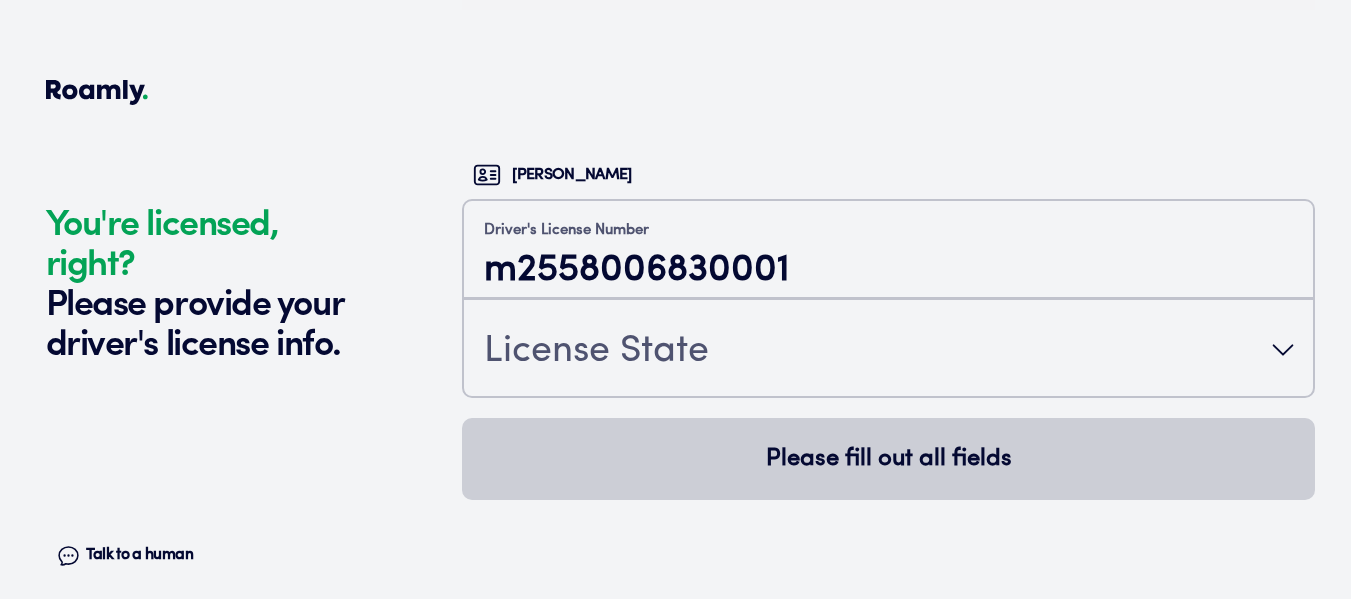 click on "License State" at bounding box center [596, 352] 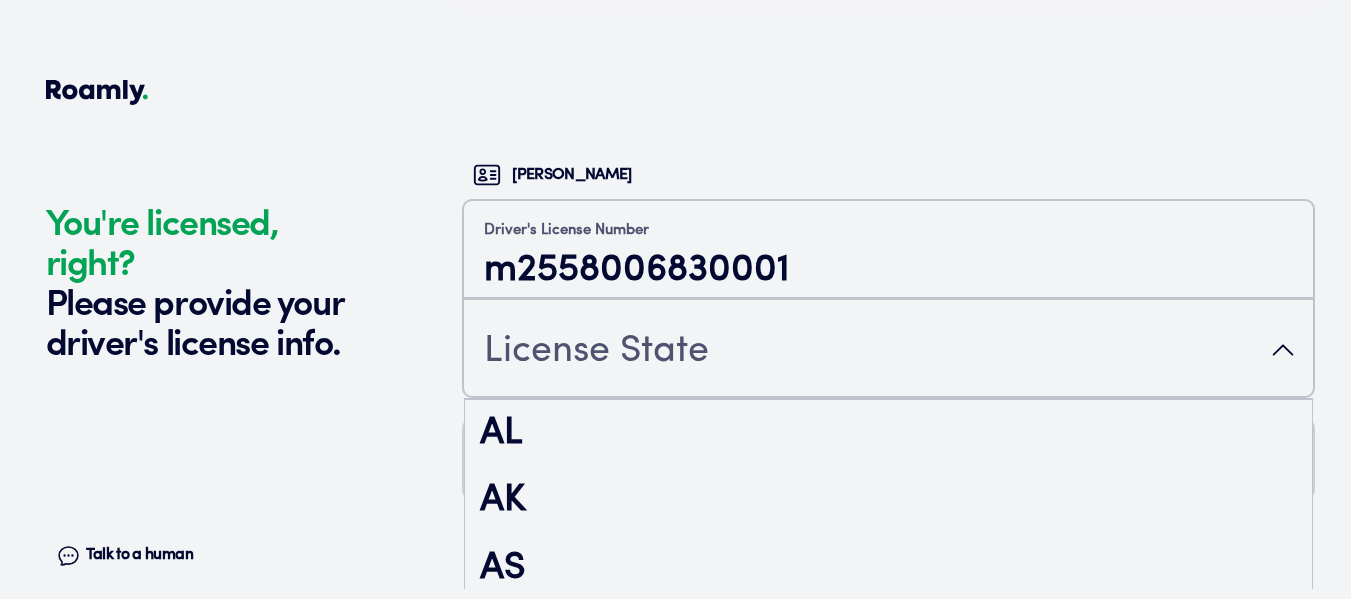 scroll, scrollTop: 3283, scrollLeft: 0, axis: vertical 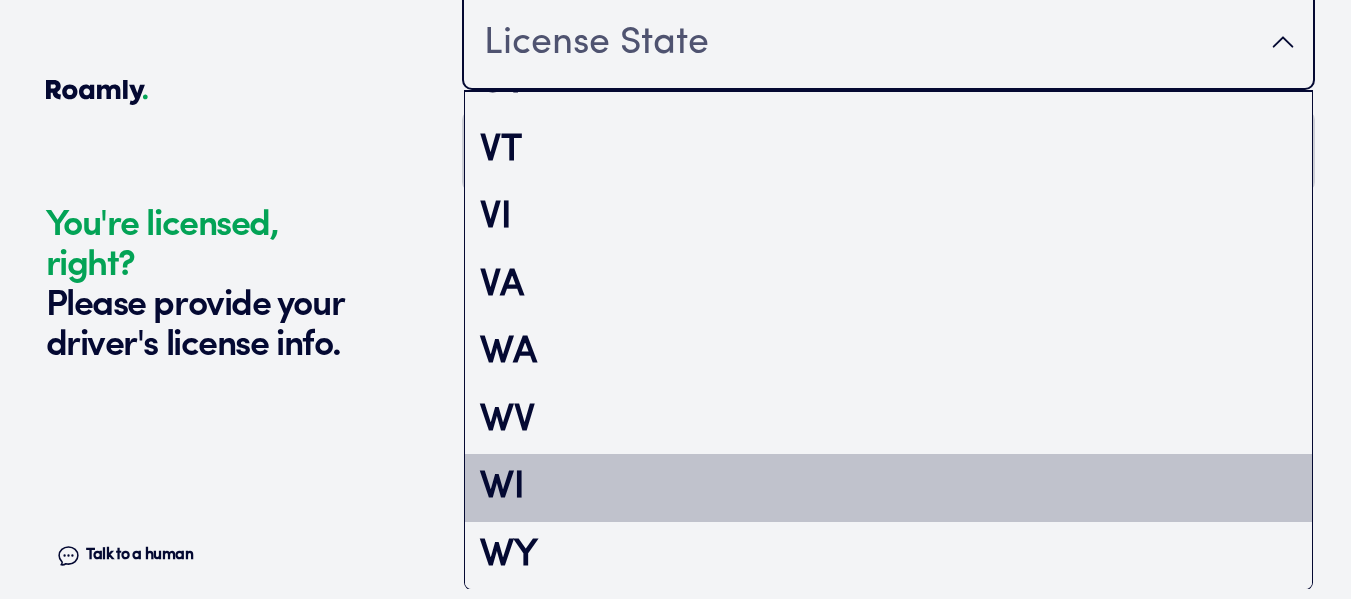 click on "WI" at bounding box center (888, 488) 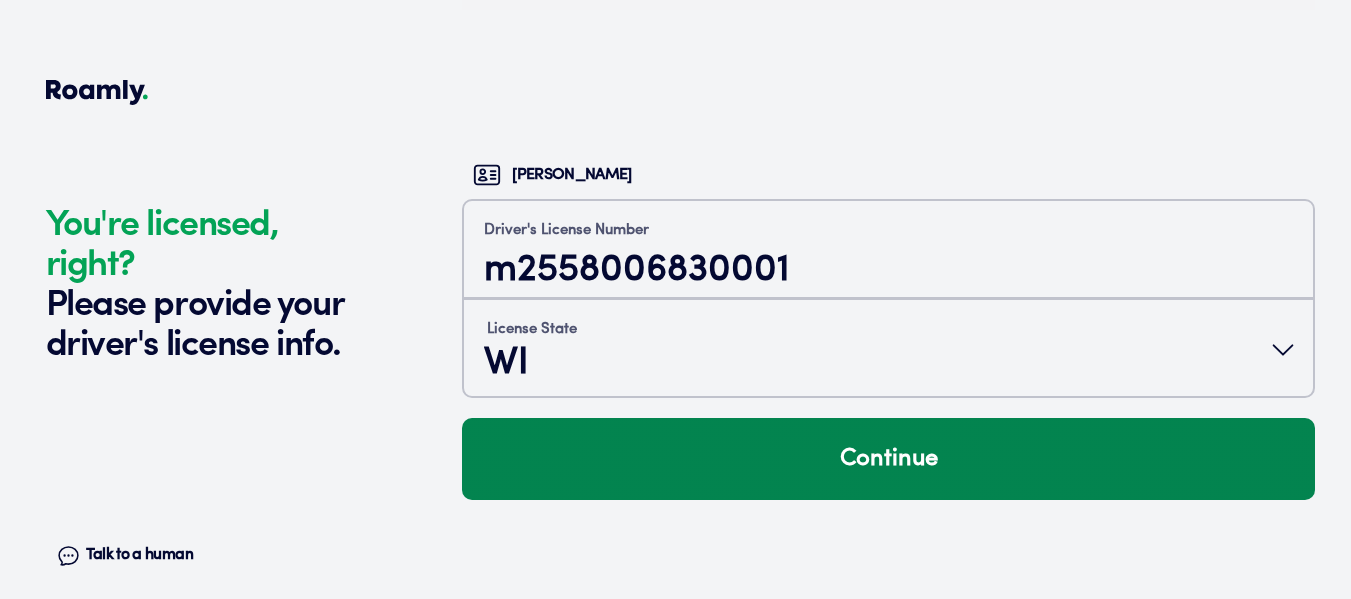click on "Continue" at bounding box center [888, 459] 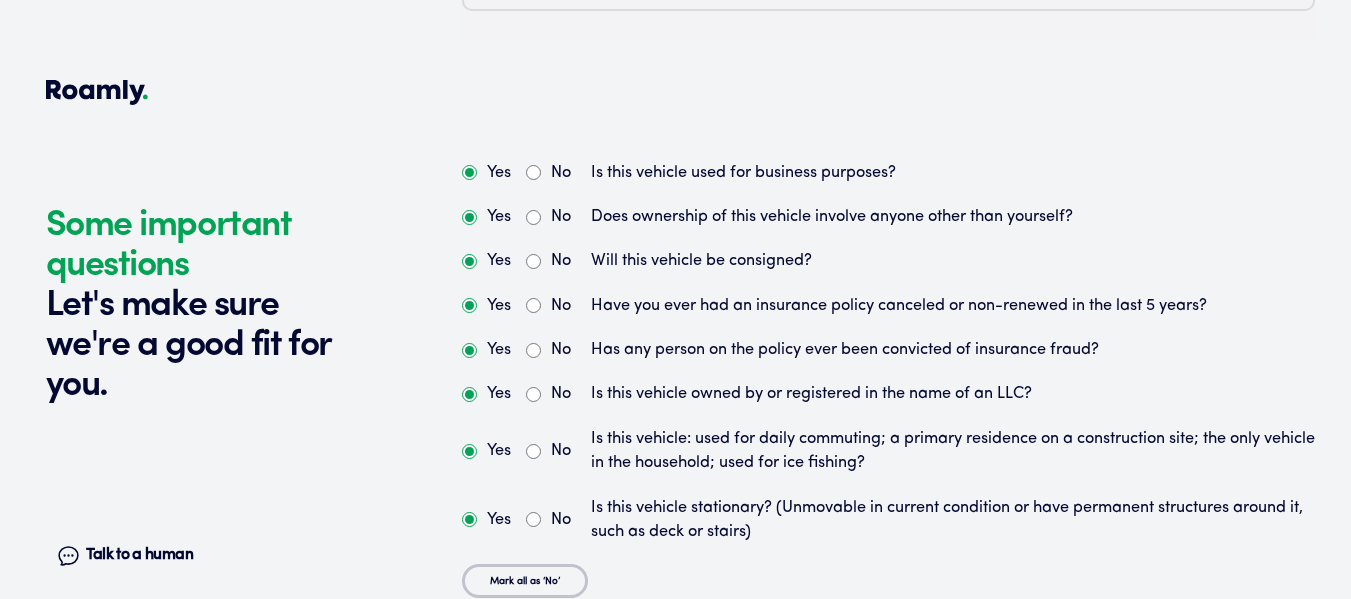 scroll, scrollTop: 5184, scrollLeft: 0, axis: vertical 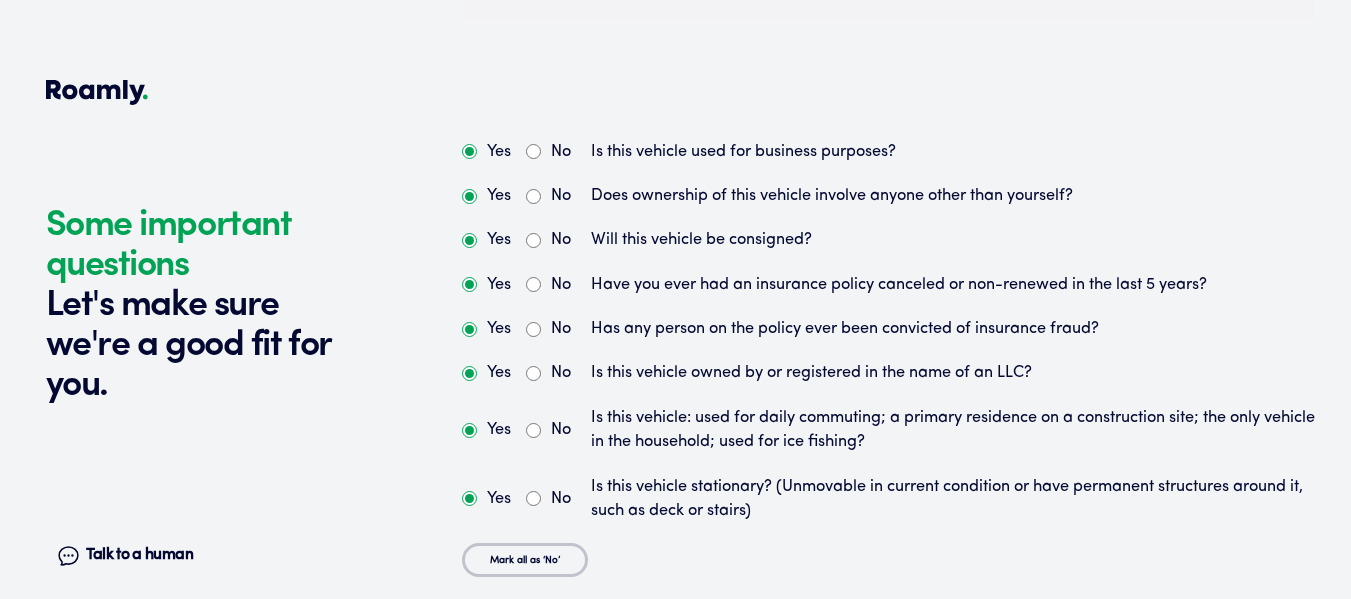click on "No" at bounding box center (533, 151) 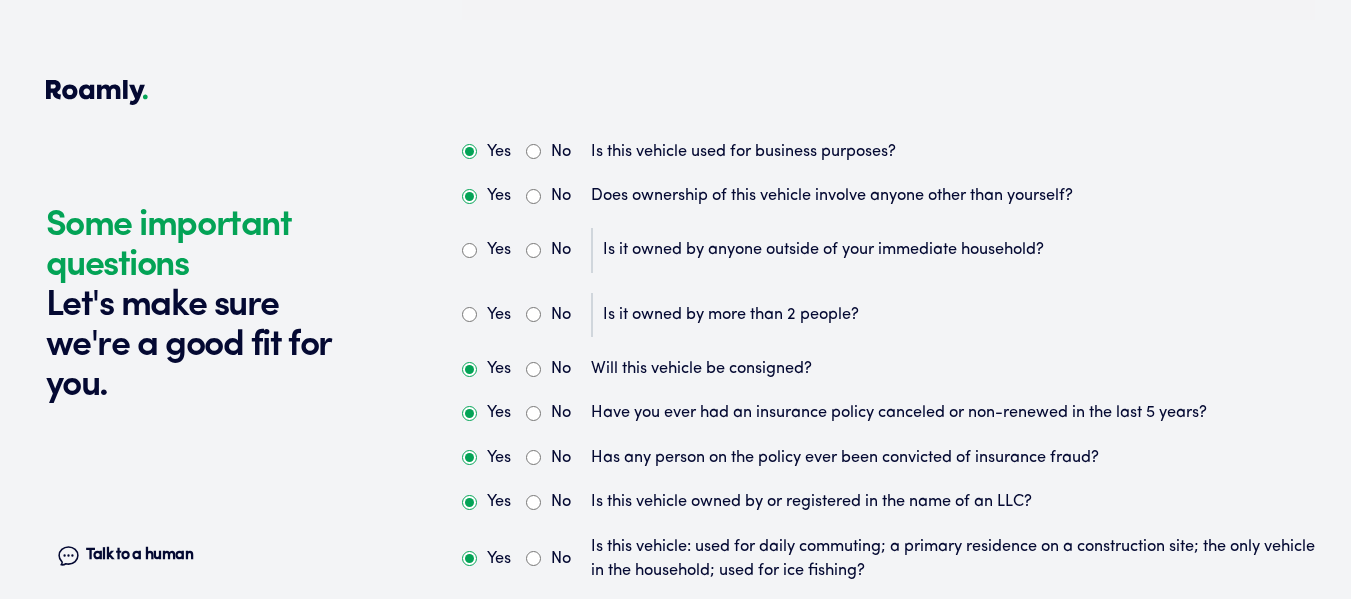 click on "No" at bounding box center [533, 250] 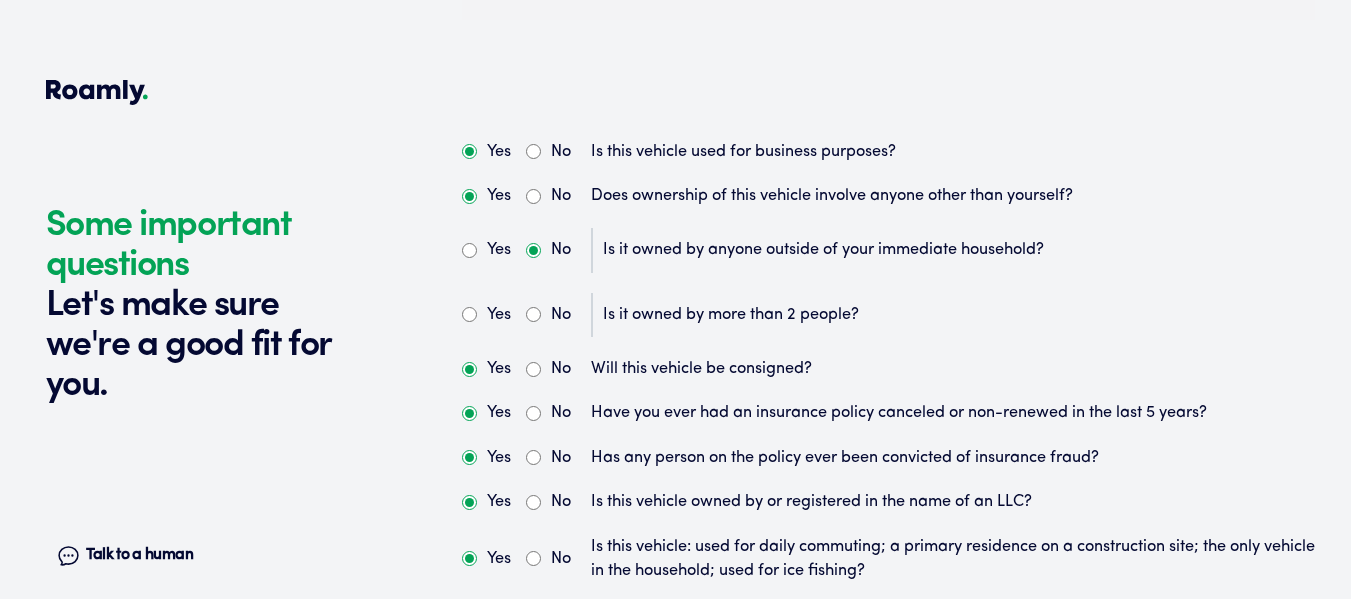 radio on "true" 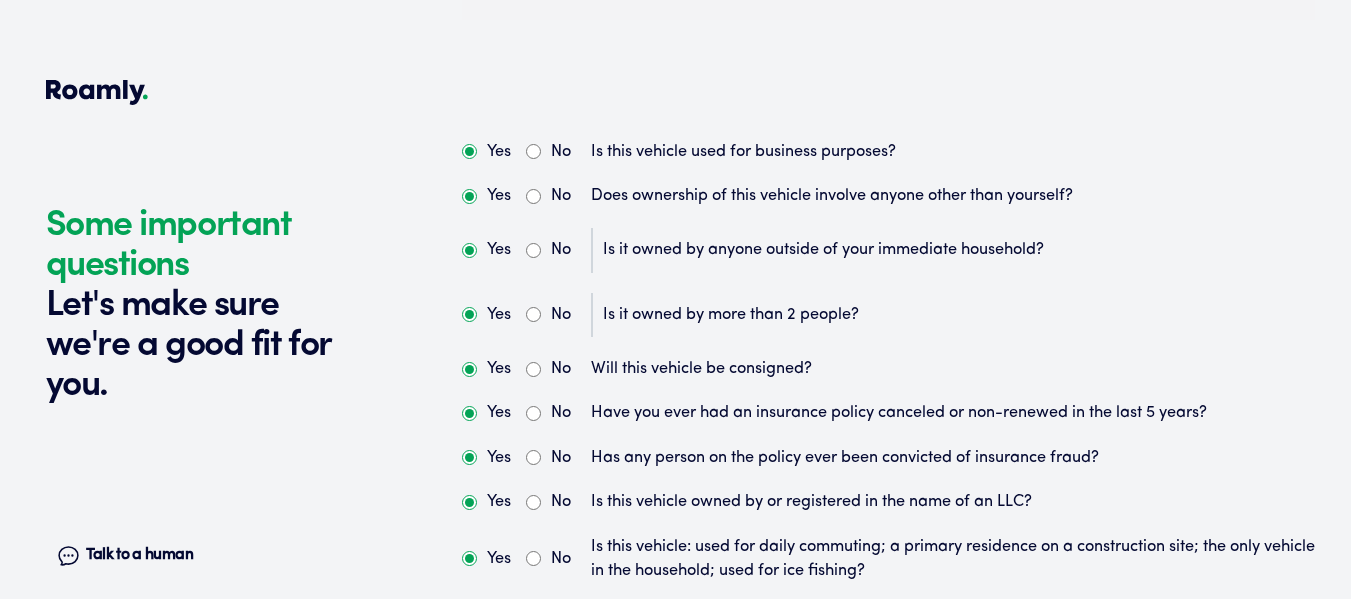 click on "No" at bounding box center [533, 314] 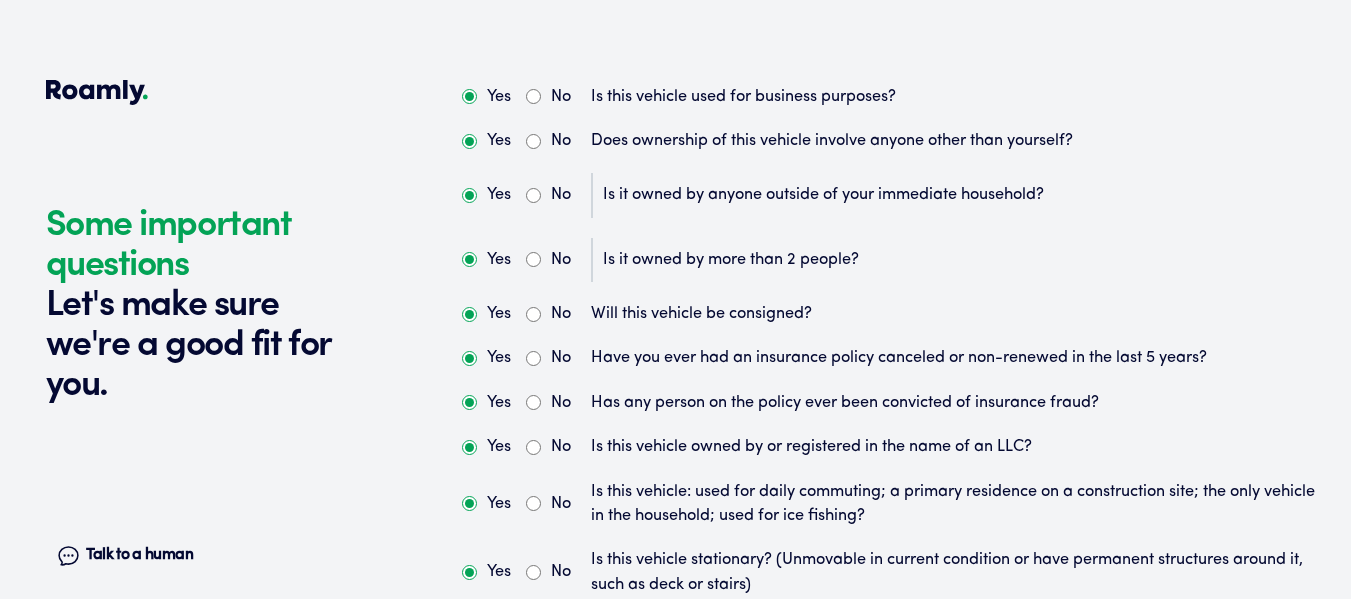 scroll, scrollTop: 5284, scrollLeft: 0, axis: vertical 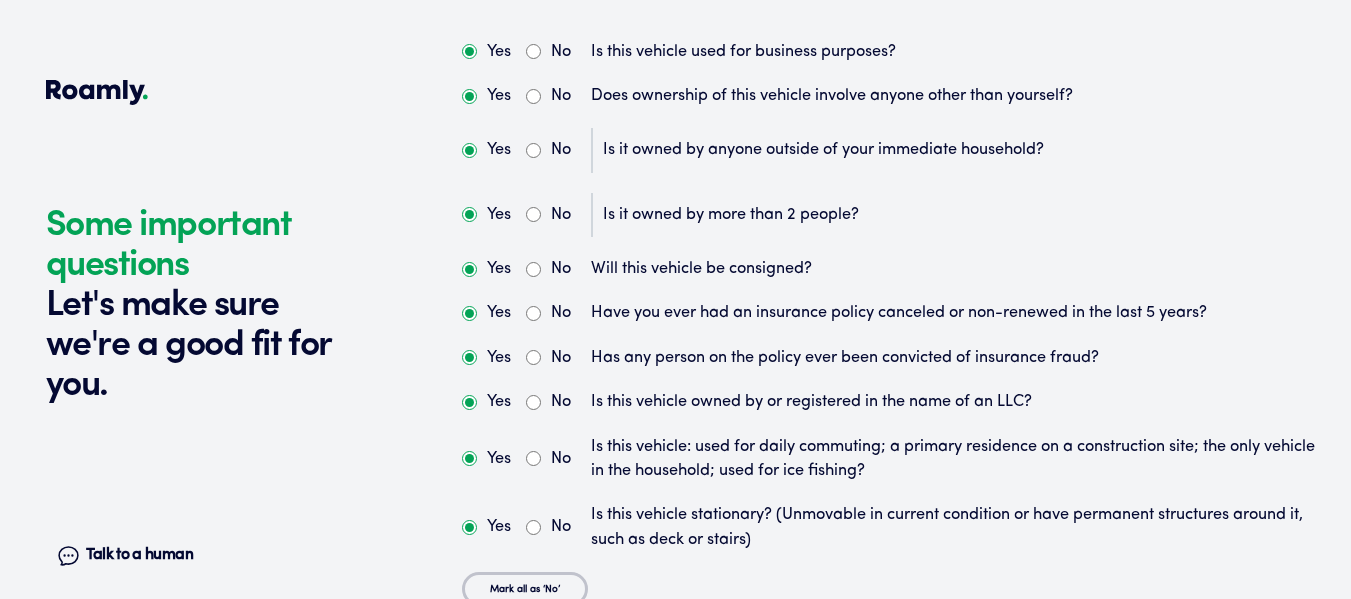 click on "No" at bounding box center (533, 458) 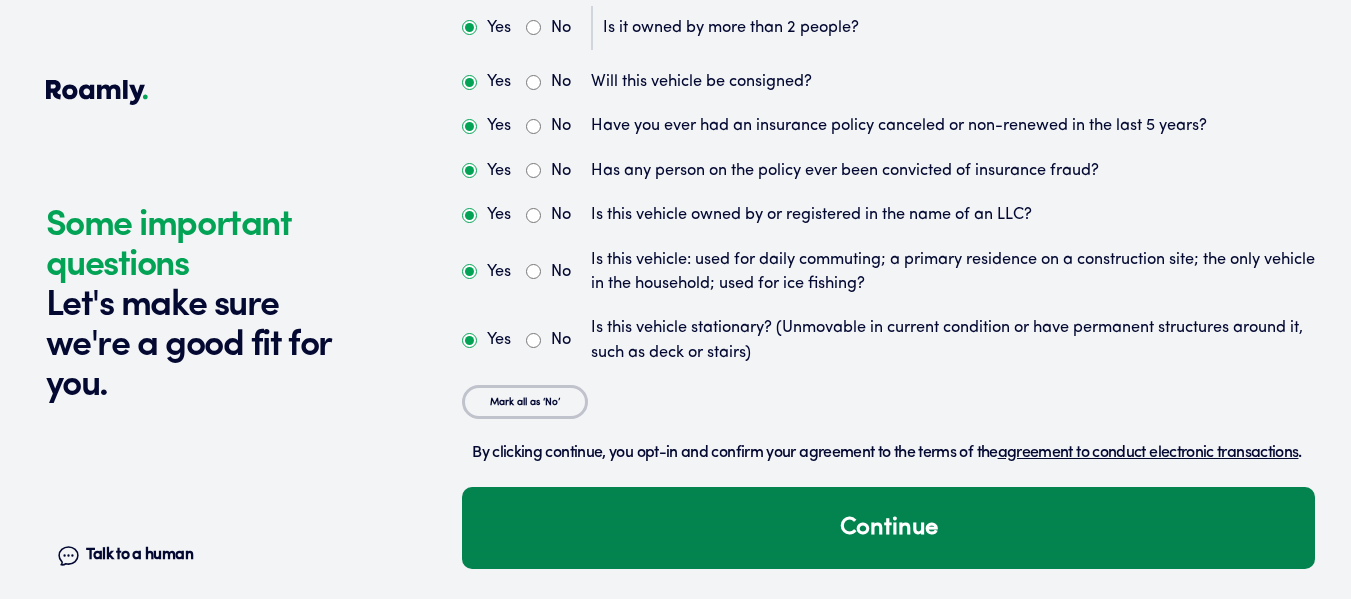 scroll, scrollTop: 5499, scrollLeft: 0, axis: vertical 